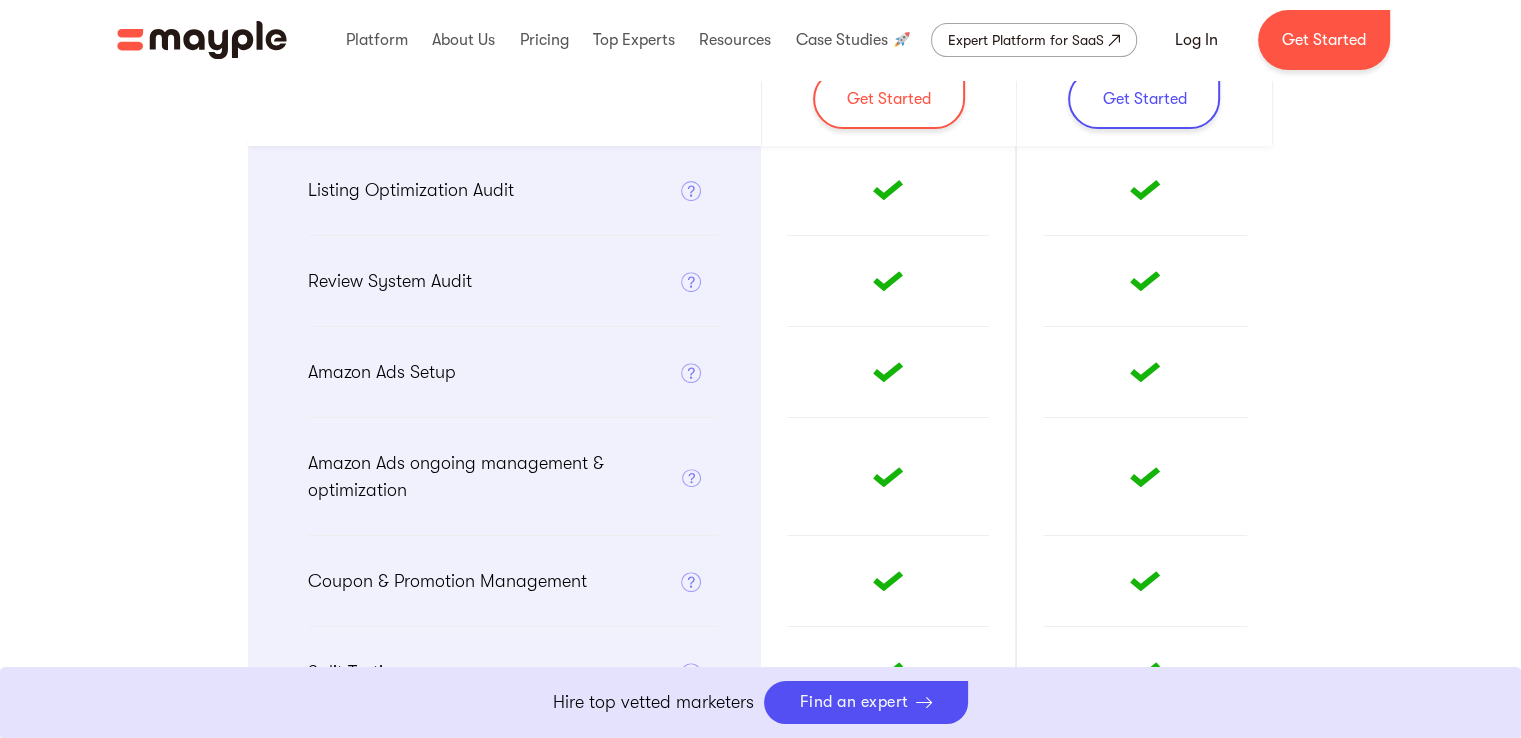 scroll, scrollTop: 1196, scrollLeft: 0, axis: vertical 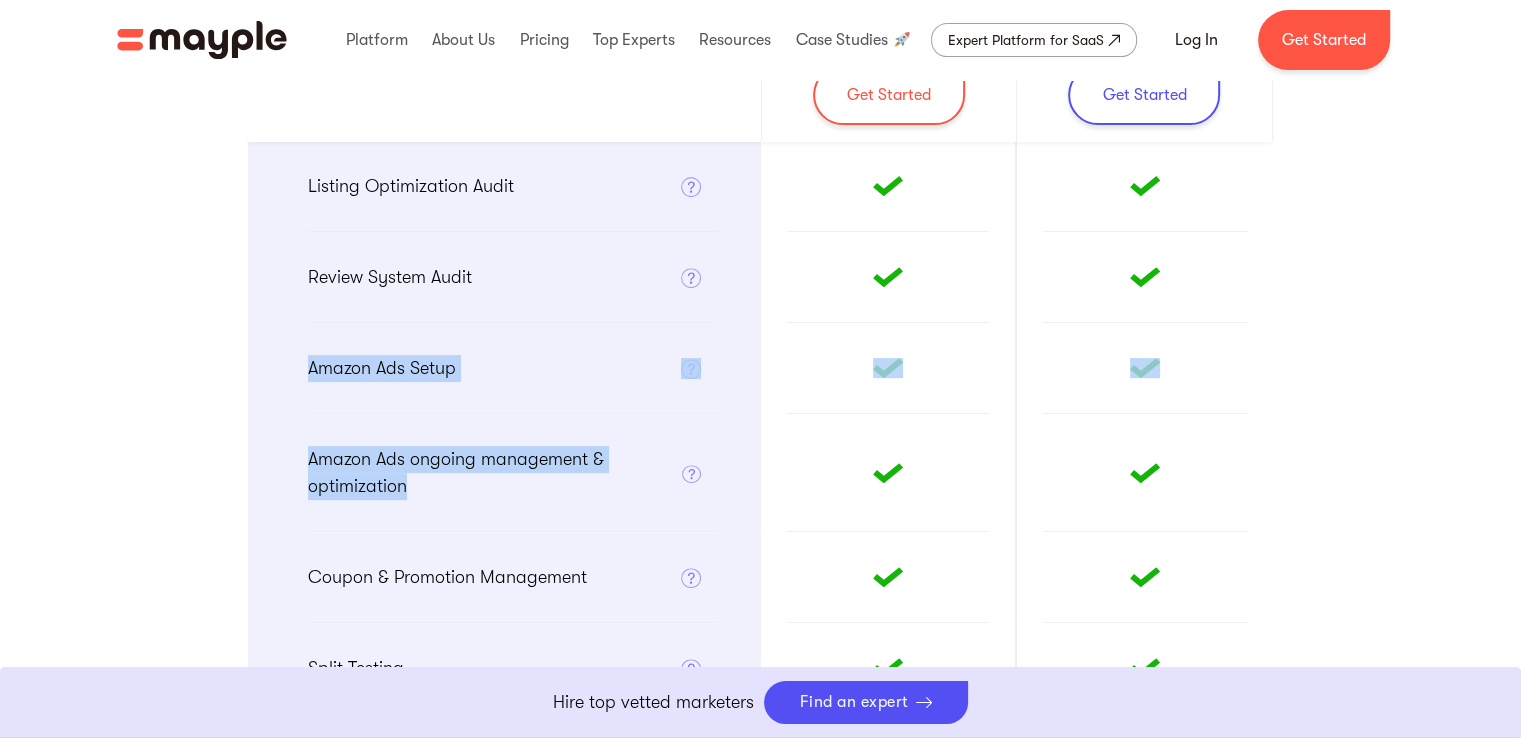 drag, startPoint x: 288, startPoint y: 366, endPoint x: 568, endPoint y: 481, distance: 302.69623 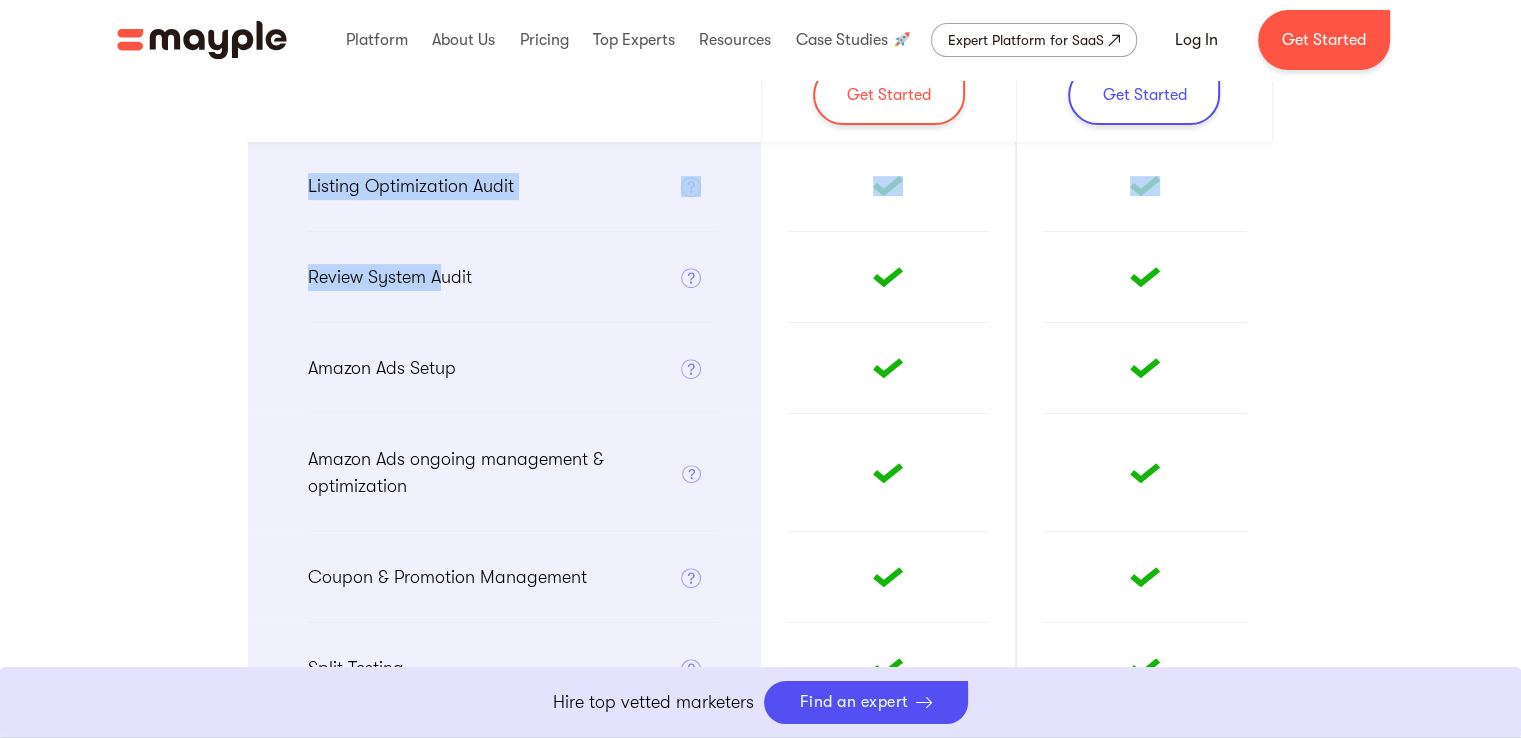 drag, startPoint x: 304, startPoint y: 179, endPoint x: 440, endPoint y: 235, distance: 147.07822 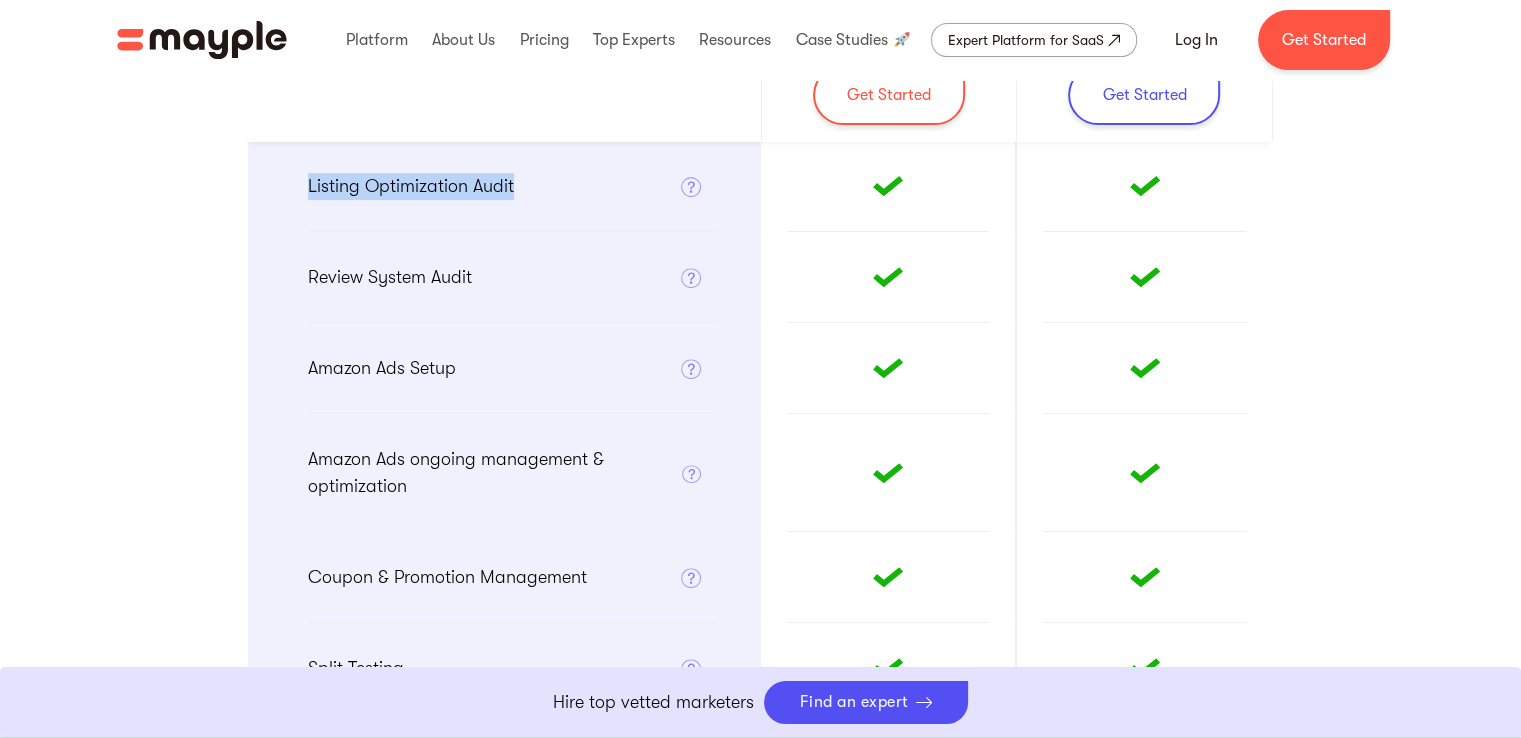 drag, startPoint x: 530, startPoint y: 189, endPoint x: 300, endPoint y: 172, distance: 230.62741 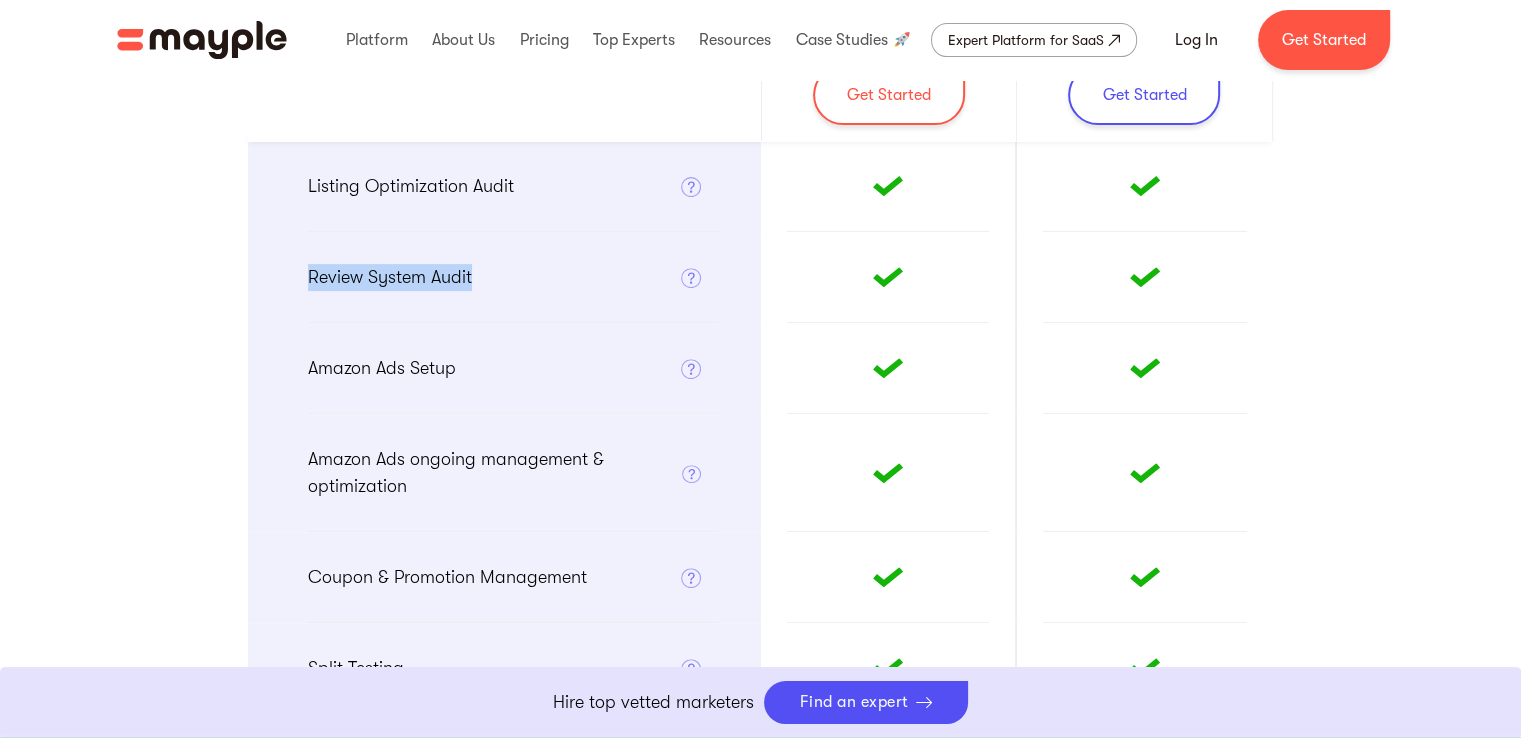 drag, startPoint x: 514, startPoint y: 284, endPoint x: 455, endPoint y: 324, distance: 71.281136 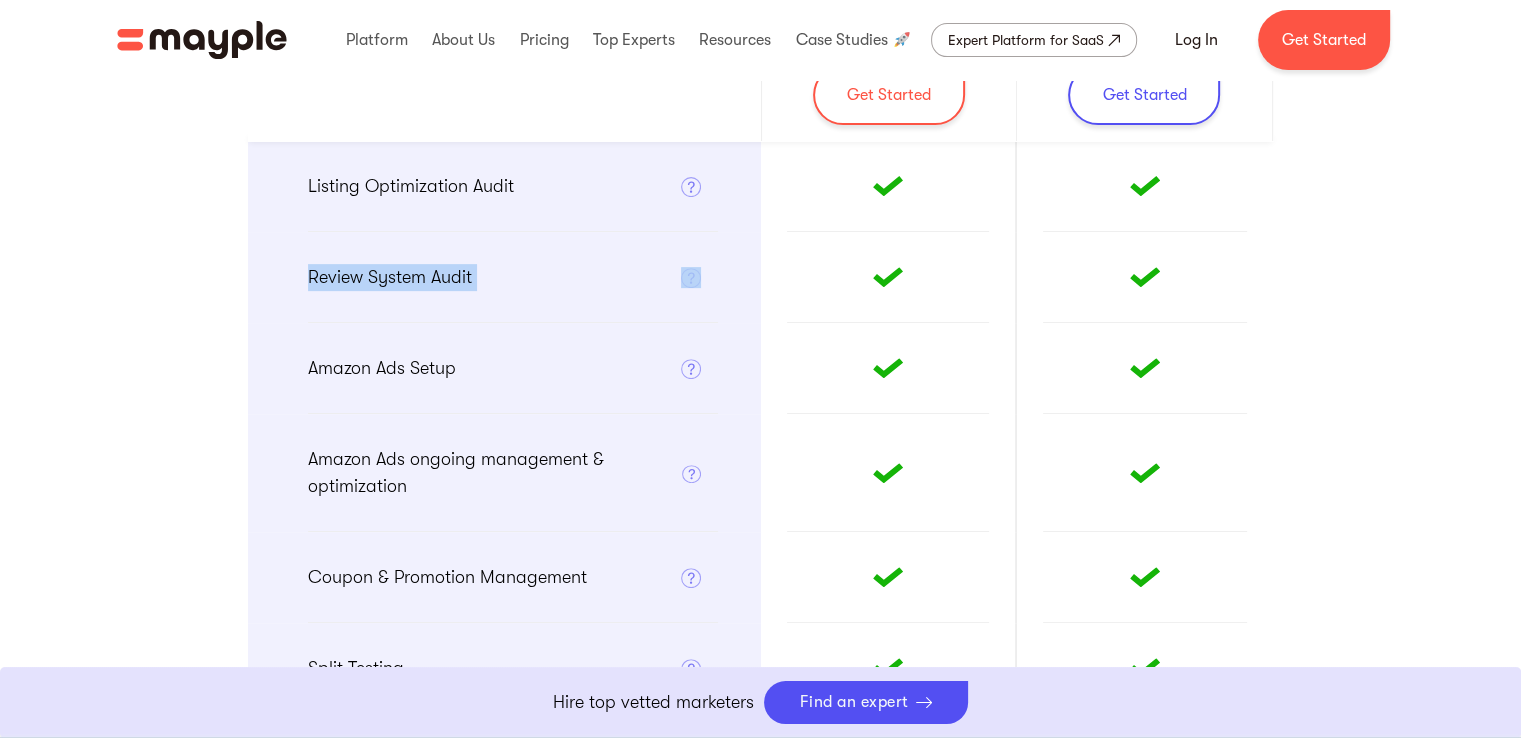click on "Review System Audit" at bounding box center [390, 277] 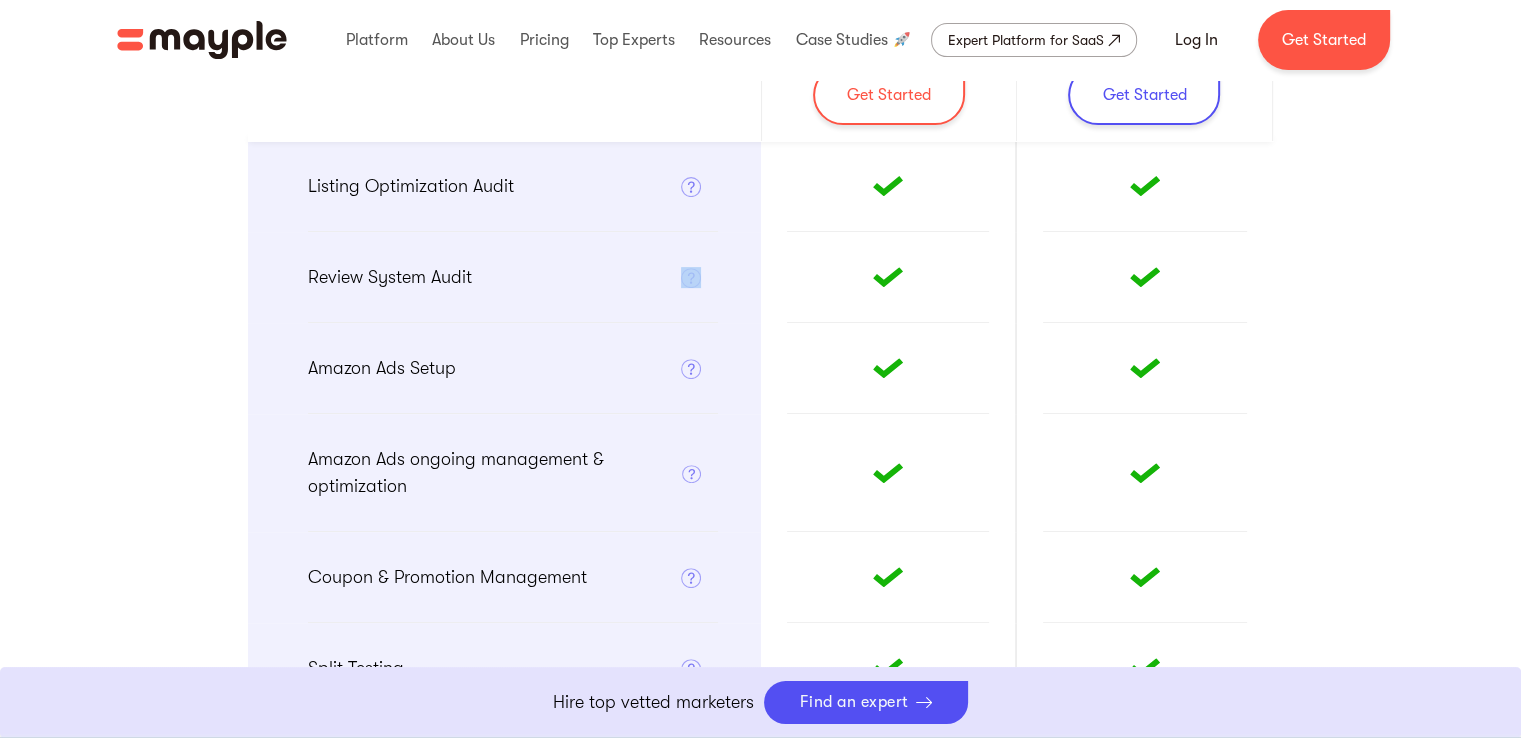 click on "Review System Audit Audit of your review follow-up systems and a recommendation list of how to improve it. This may include implementing product inserts, using a software automation like Jungle Scout Request-Review Automation, or doing product tester giveaways. Additional marketing costs may be associated with these activities." at bounding box center (504, 277) 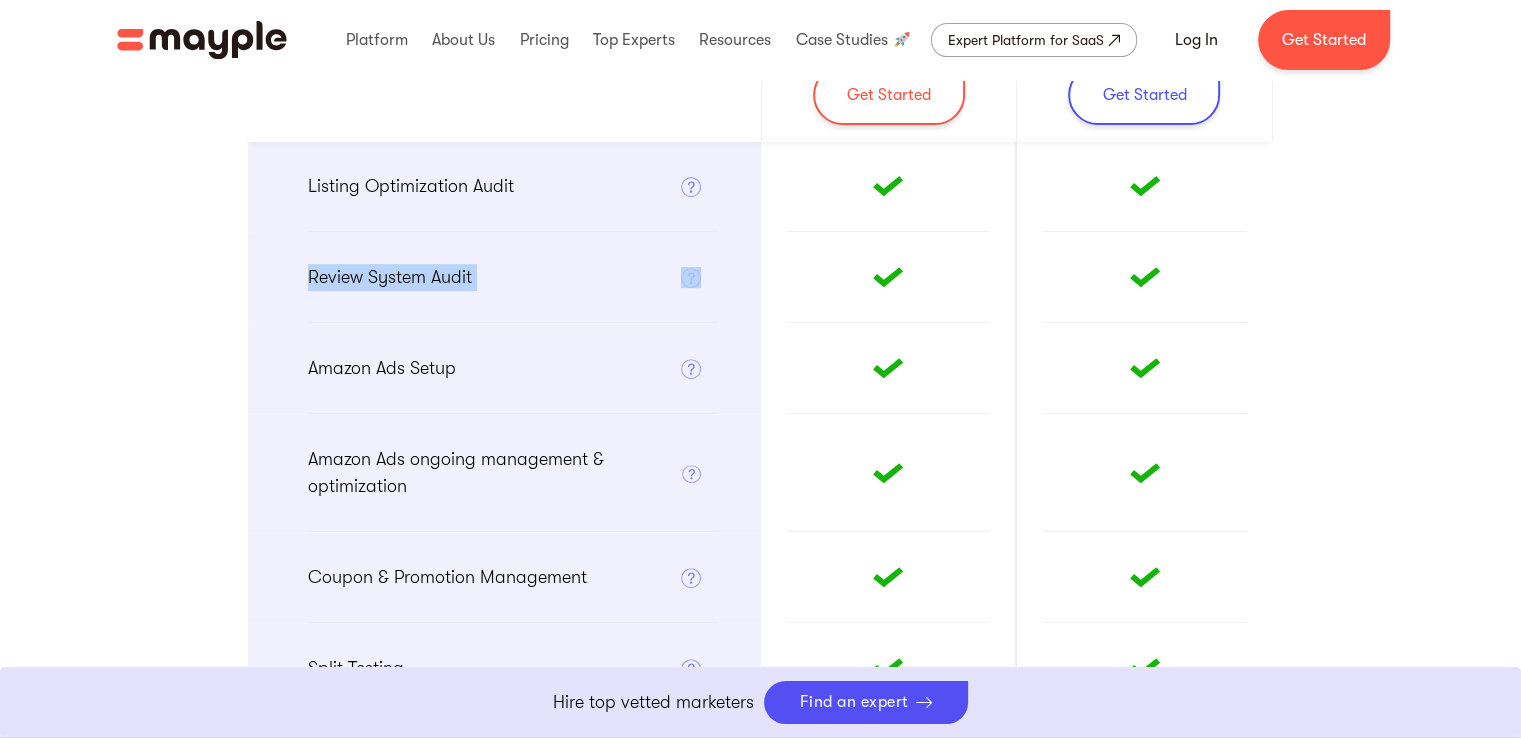 click on "Review System Audit Audit of your review follow-up systems and a recommendation list of how to improve it. This may include implementing product inserts, using a software automation like Jungle Scout Request-Review Automation, or doing product tester giveaways. Additional marketing costs may be associated with these activities." at bounding box center [504, 277] 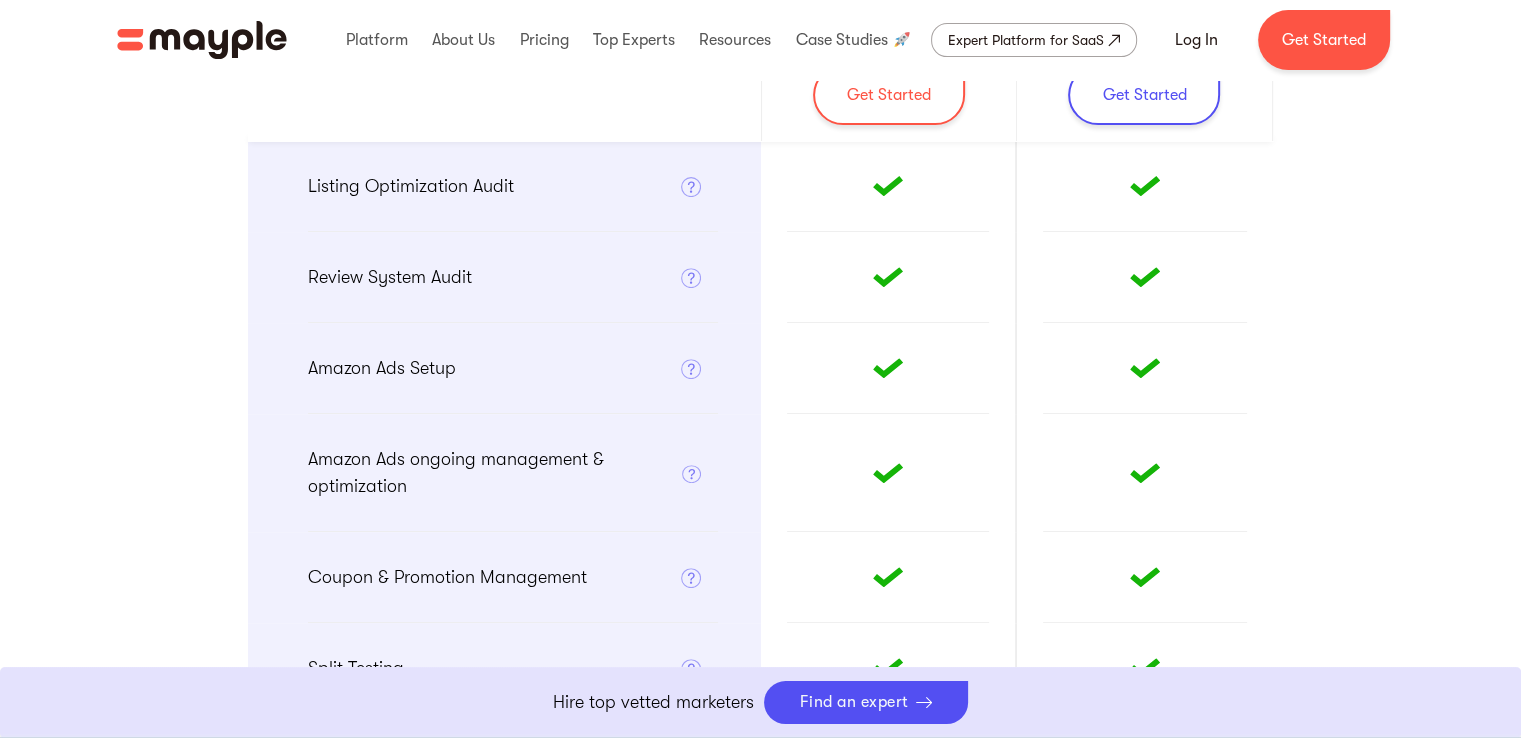 click on "Listing Optimization Audit" at bounding box center [411, 186] 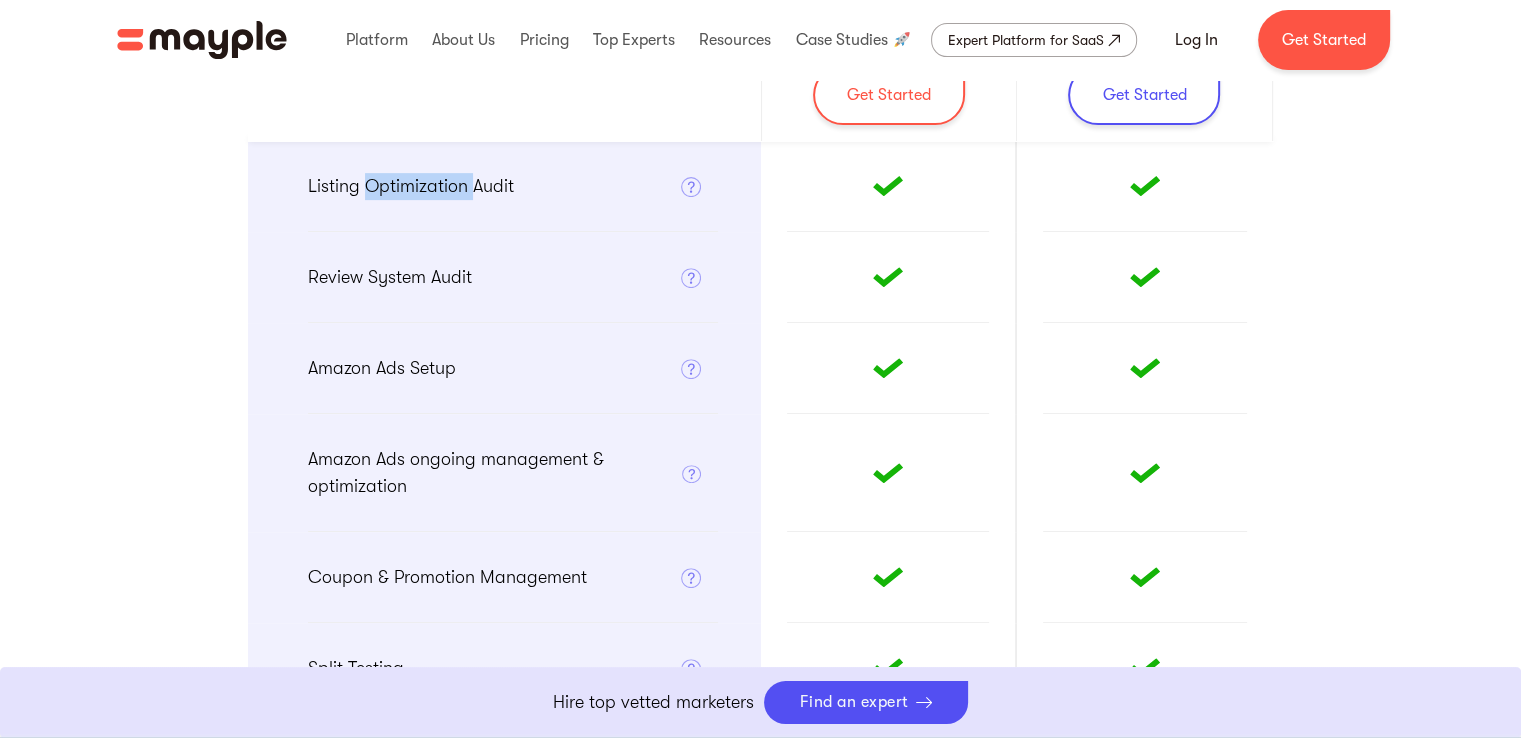 click on "Listing Optimization Audit" at bounding box center (411, 186) 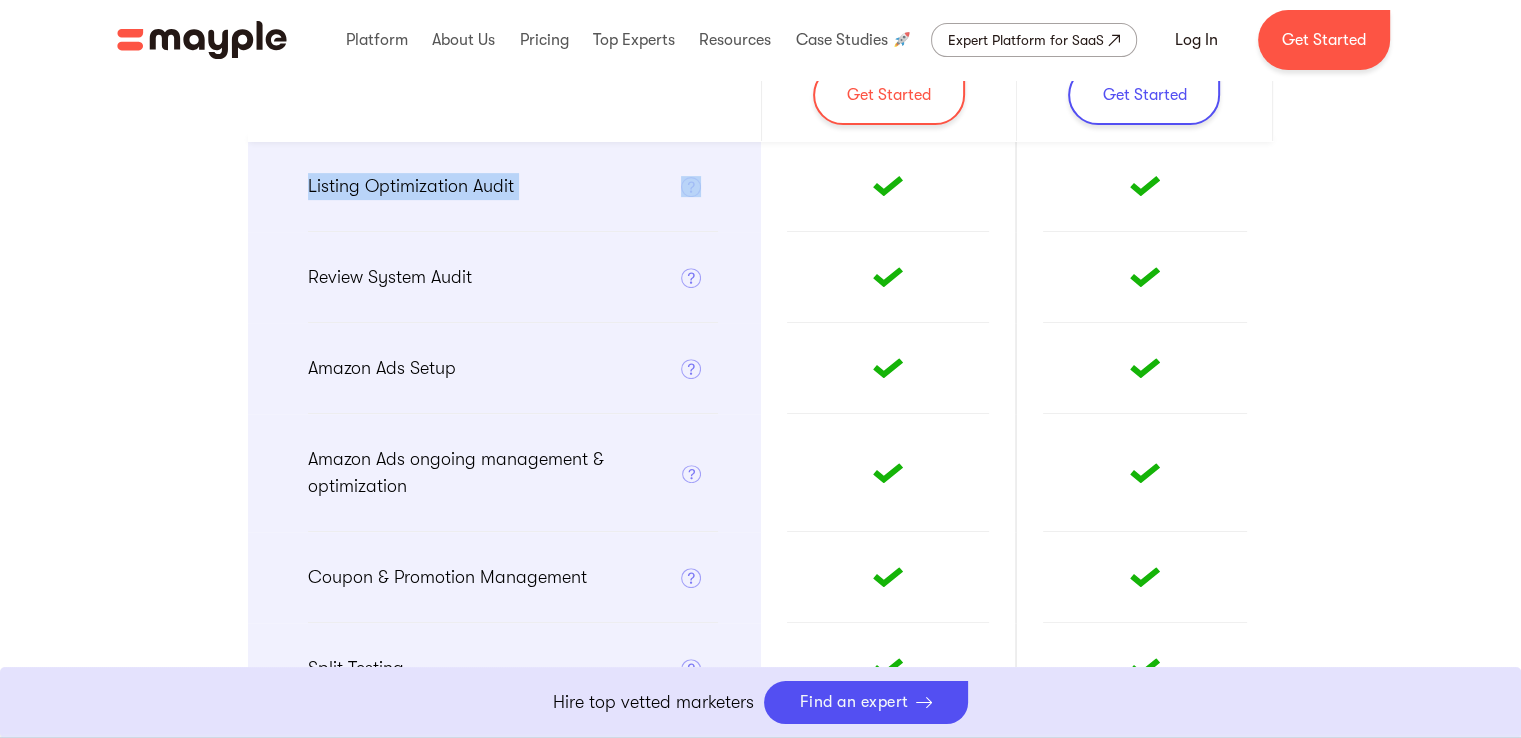 click on "Listing Optimization Audit" at bounding box center (411, 186) 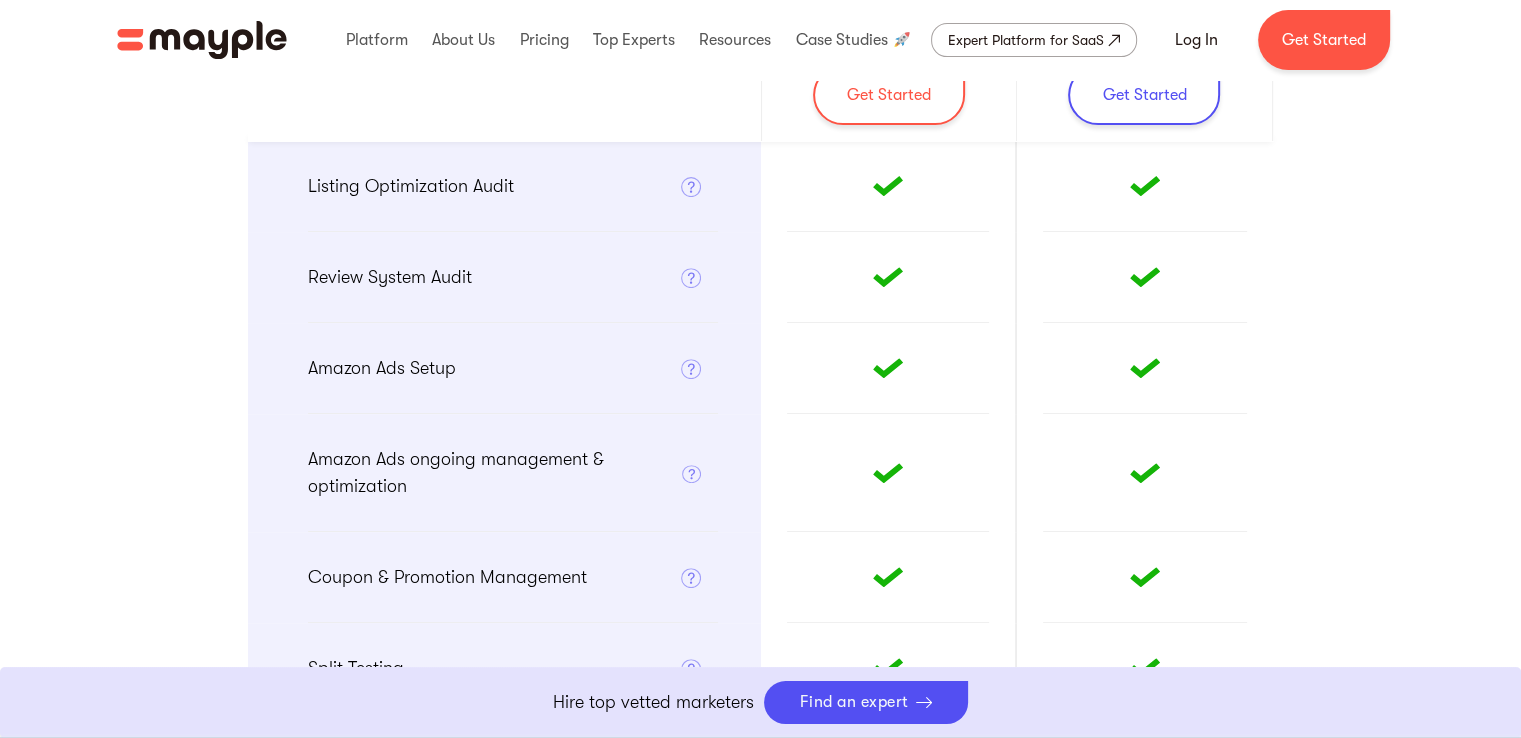 click on "Review System Audit" at bounding box center (390, 277) 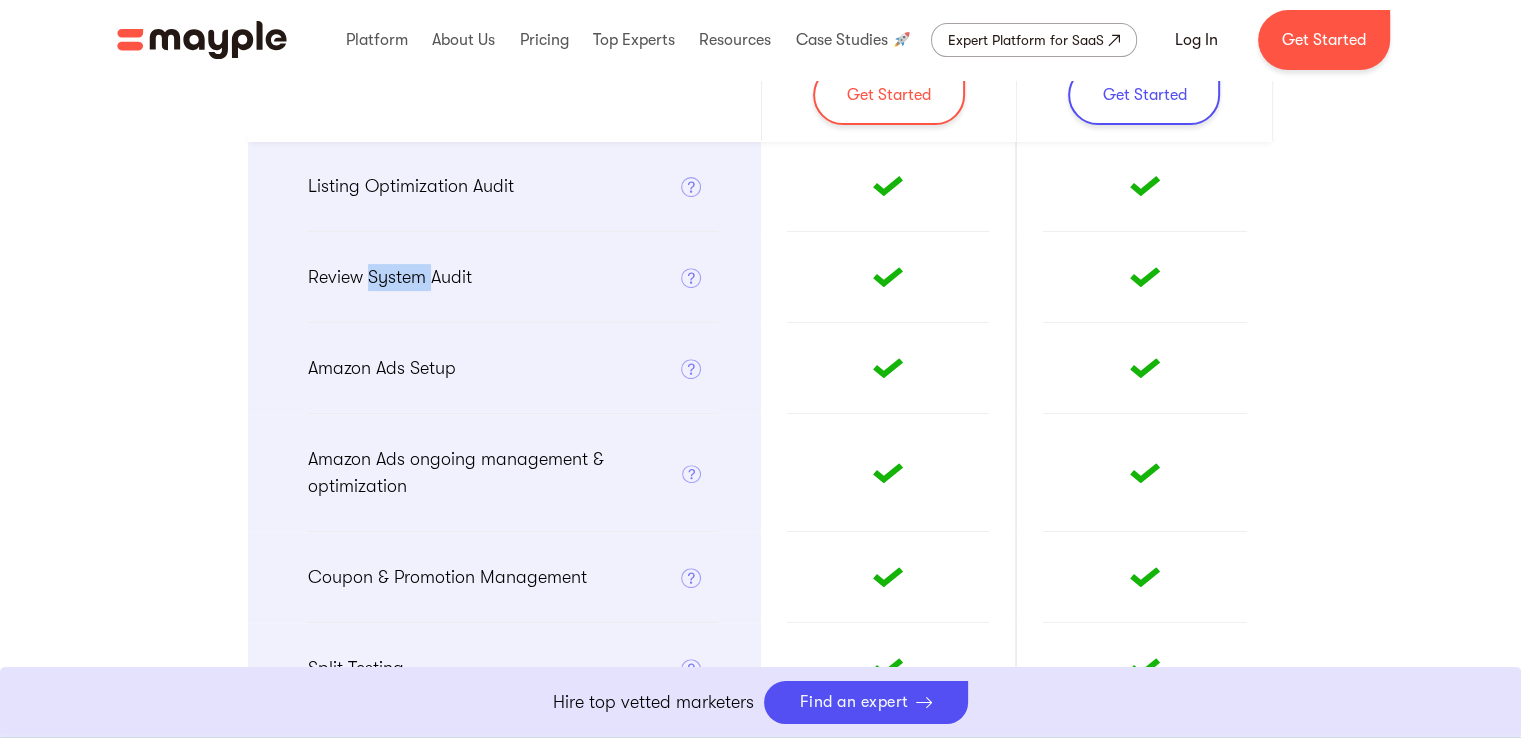 click on "Review System Audit" at bounding box center [390, 277] 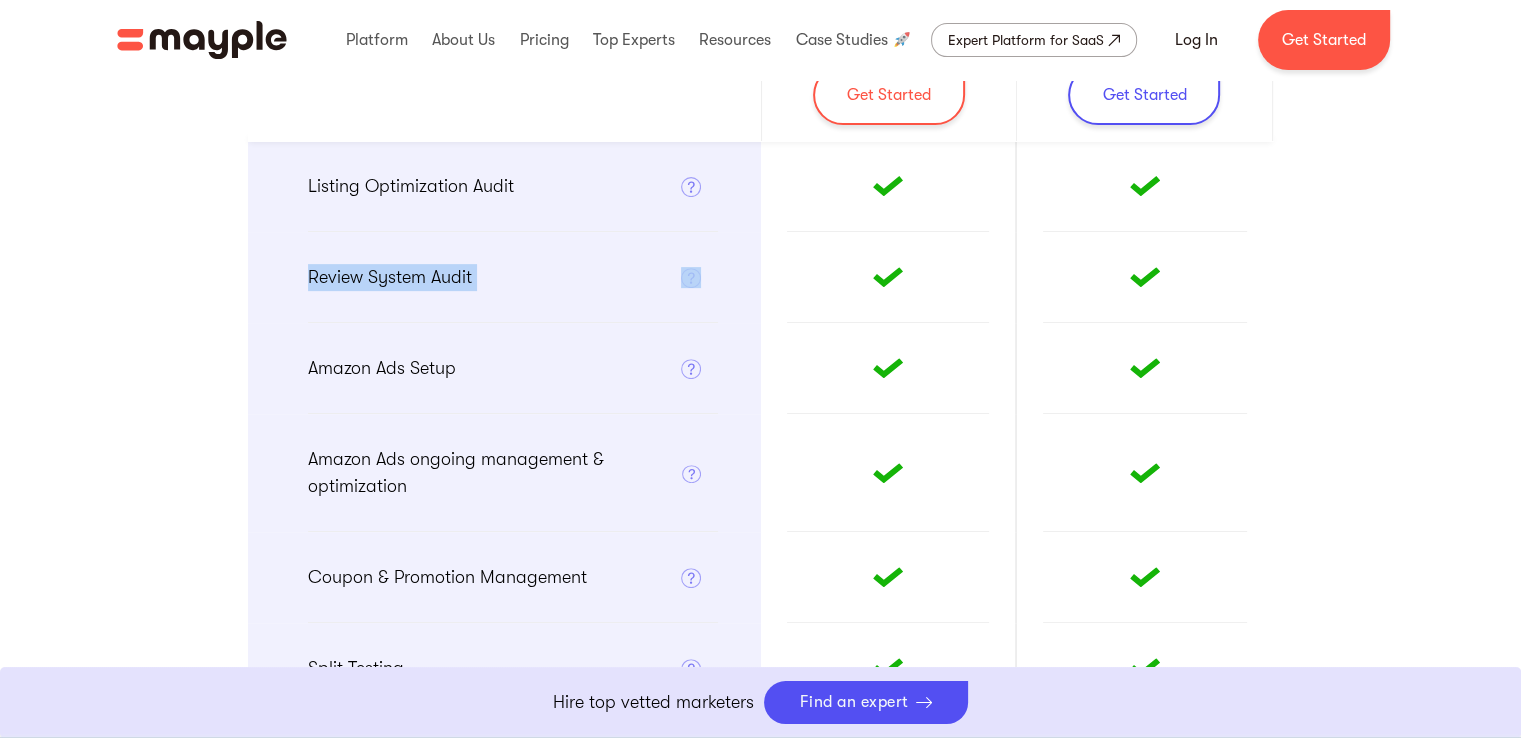 click on "Review System Audit" at bounding box center [390, 277] 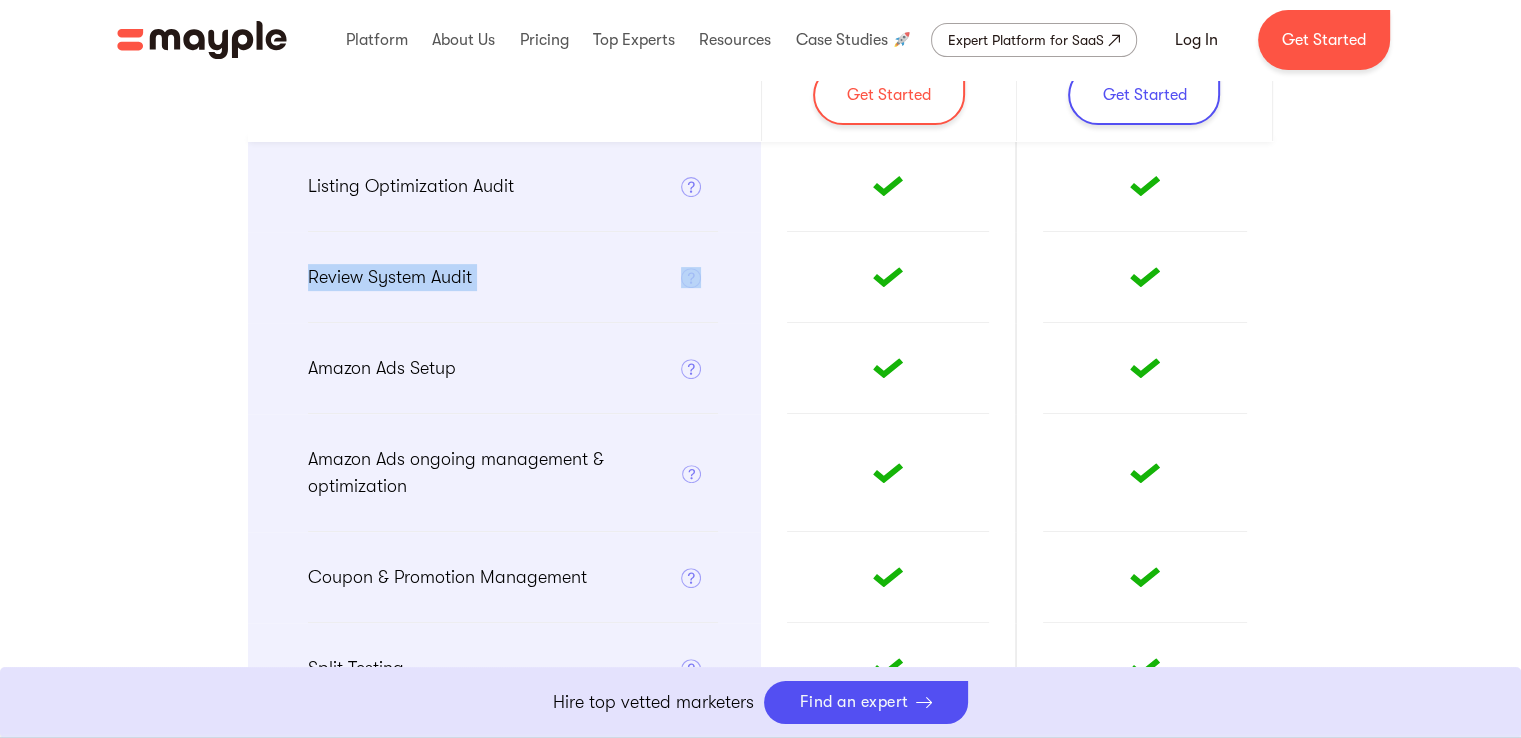 copy on "Review System Audit" 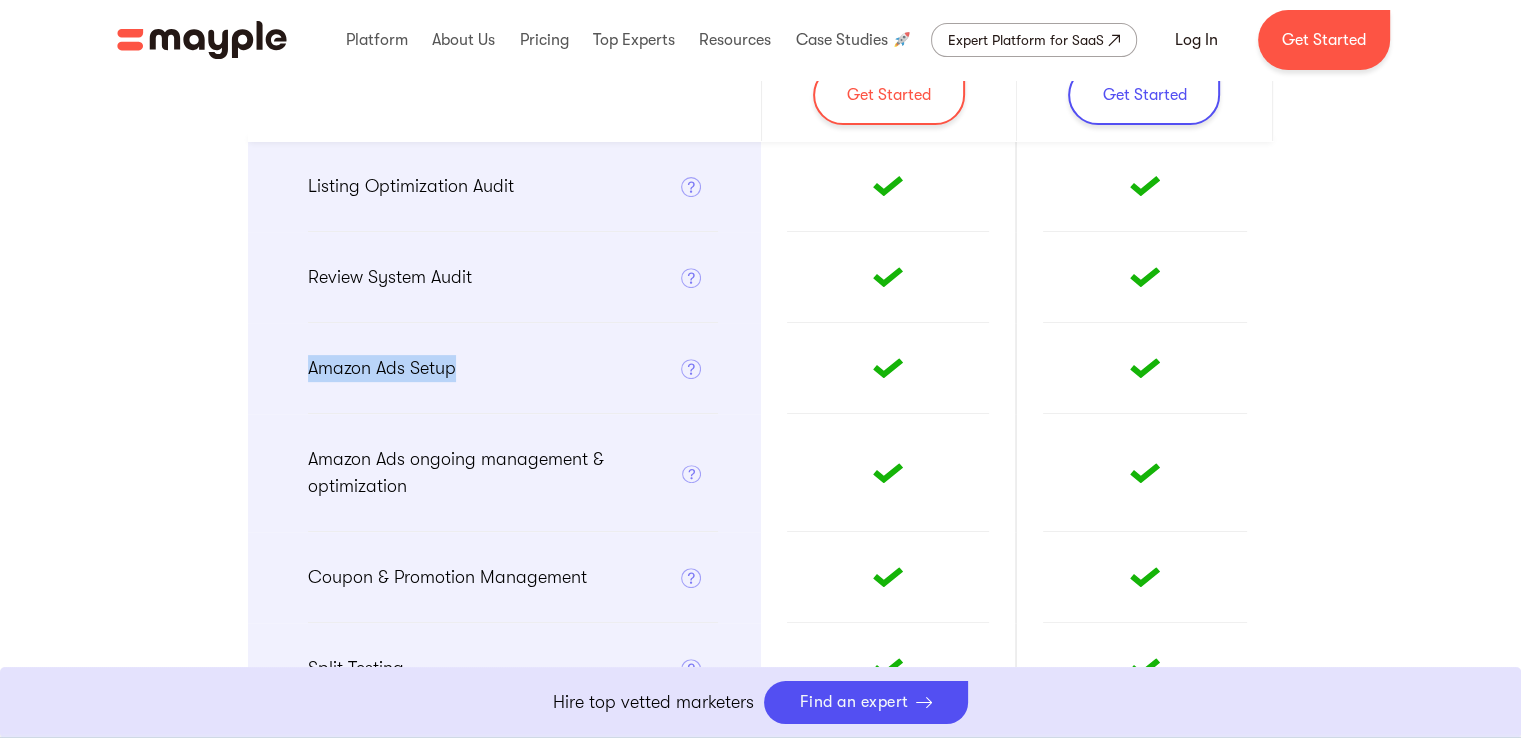 drag, startPoint x: 455, startPoint y: 368, endPoint x: 300, endPoint y: 364, distance: 155.0516 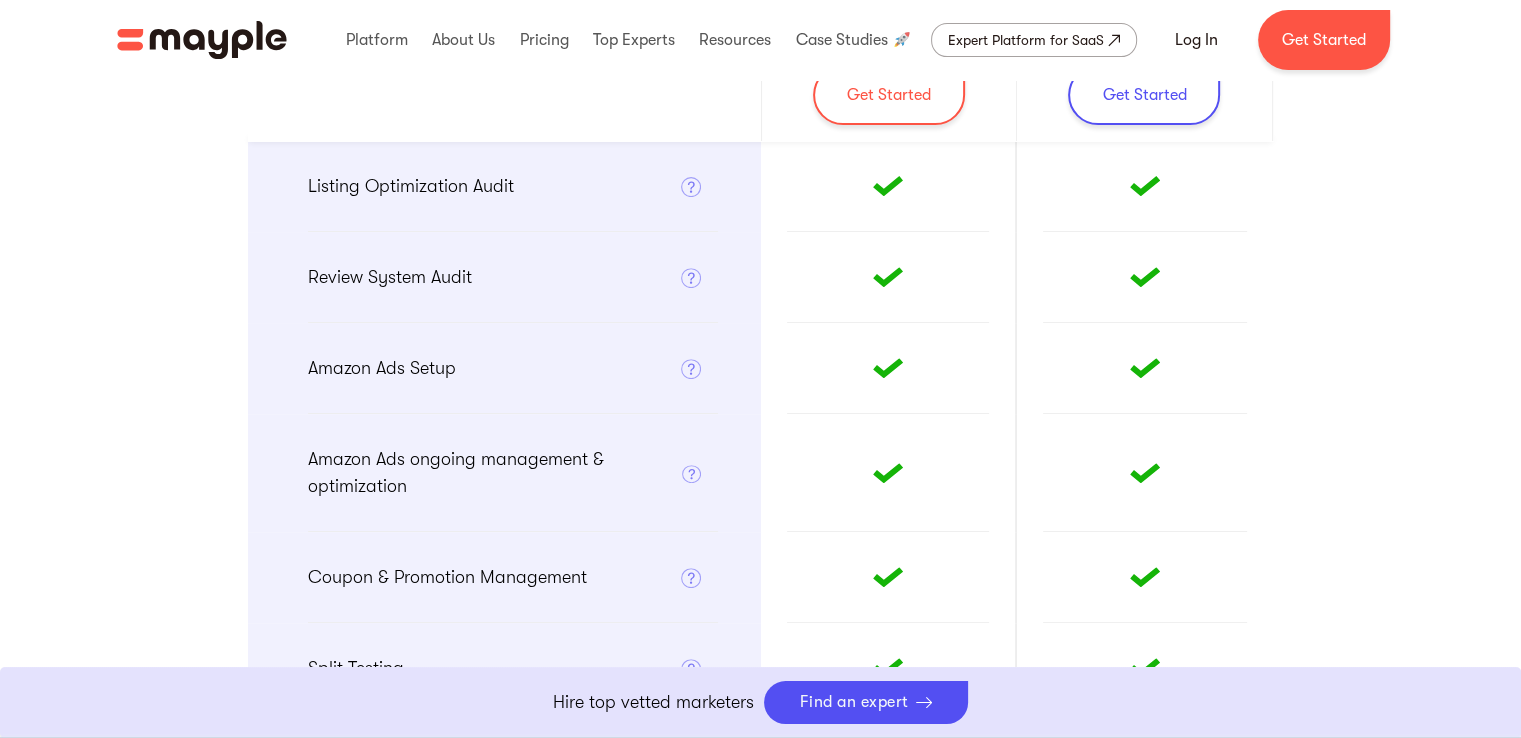 click on "Amazon Ads ongoing management & optimization" at bounding box center [495, 473] 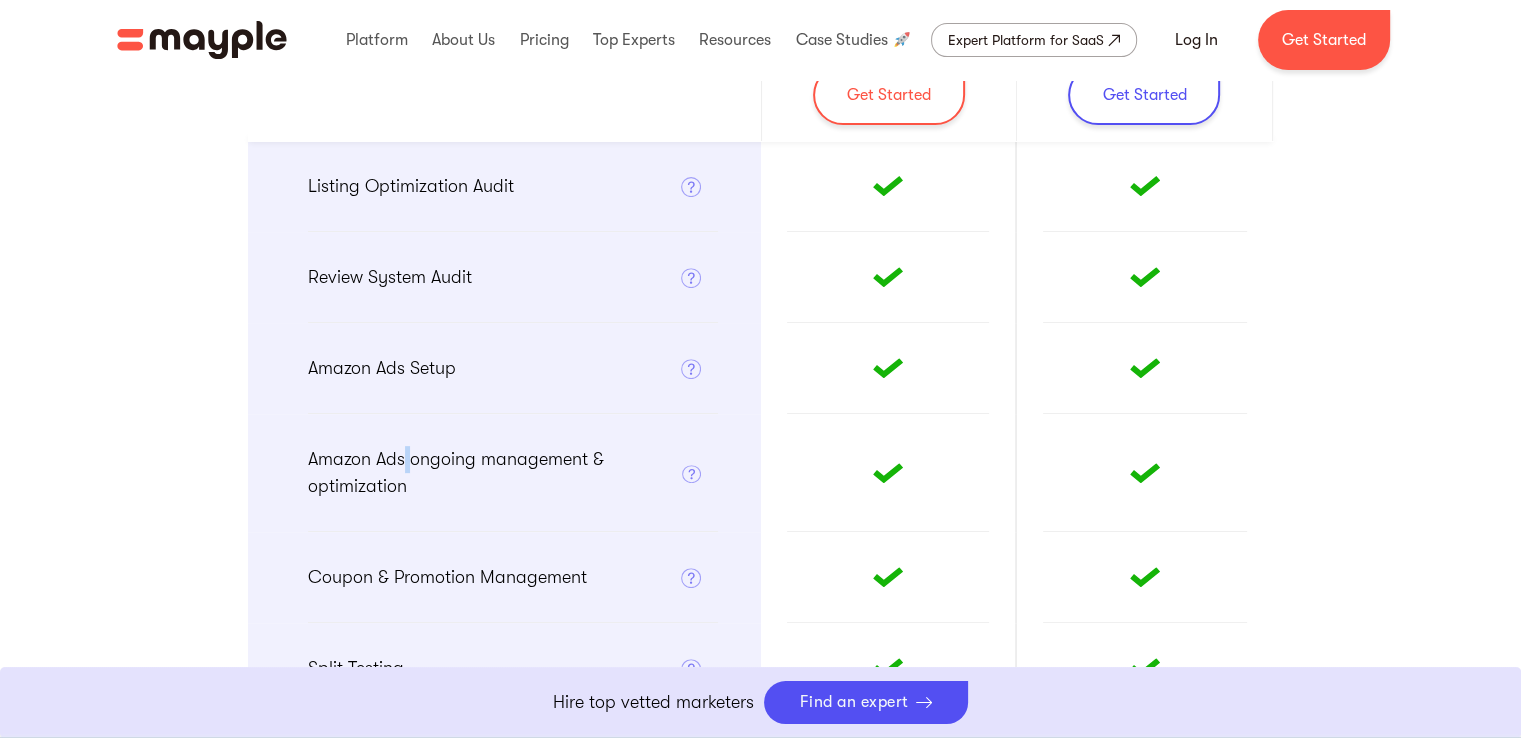 click on "Amazon Ads ongoing management & optimization" at bounding box center [495, 473] 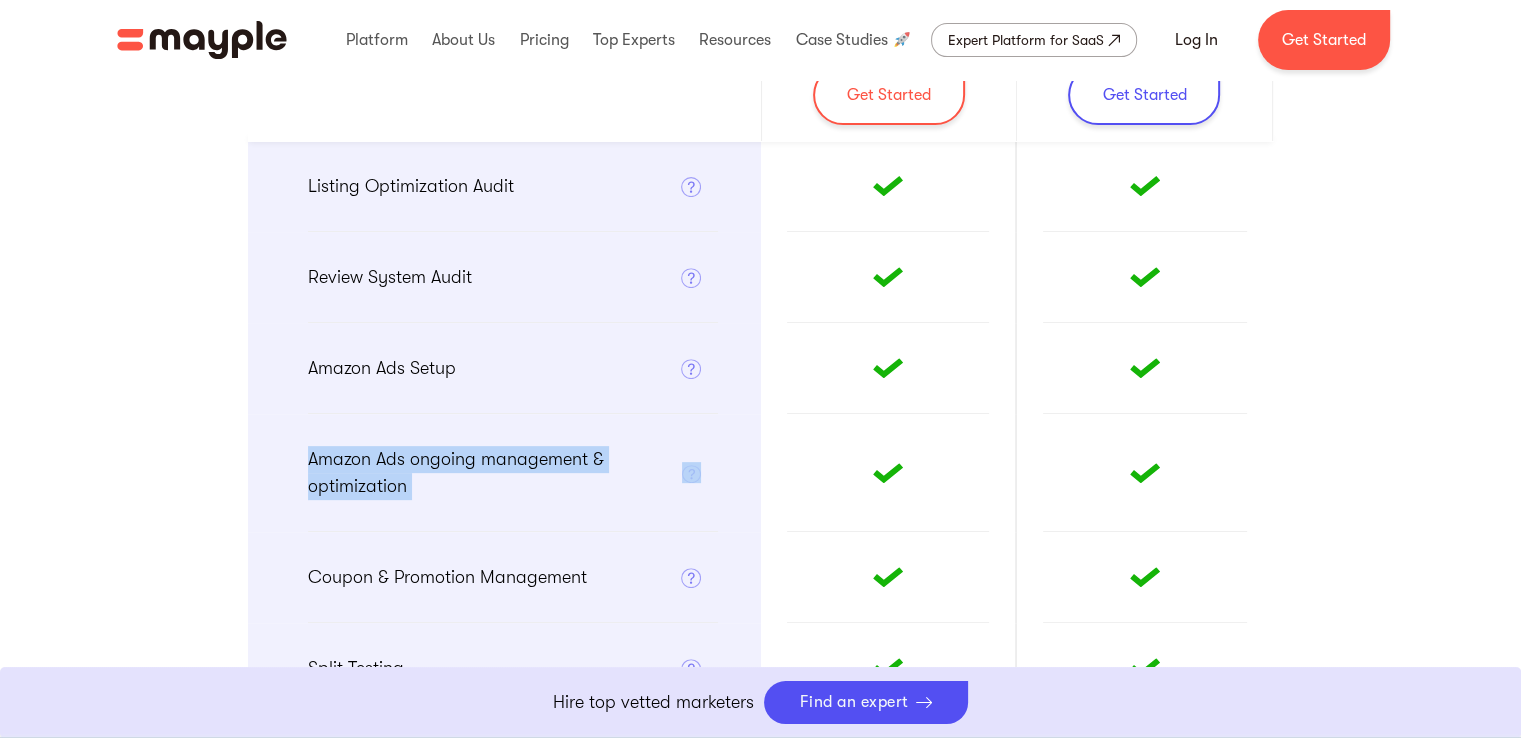 click on "Amazon Ads ongoing management & optimization" at bounding box center [495, 473] 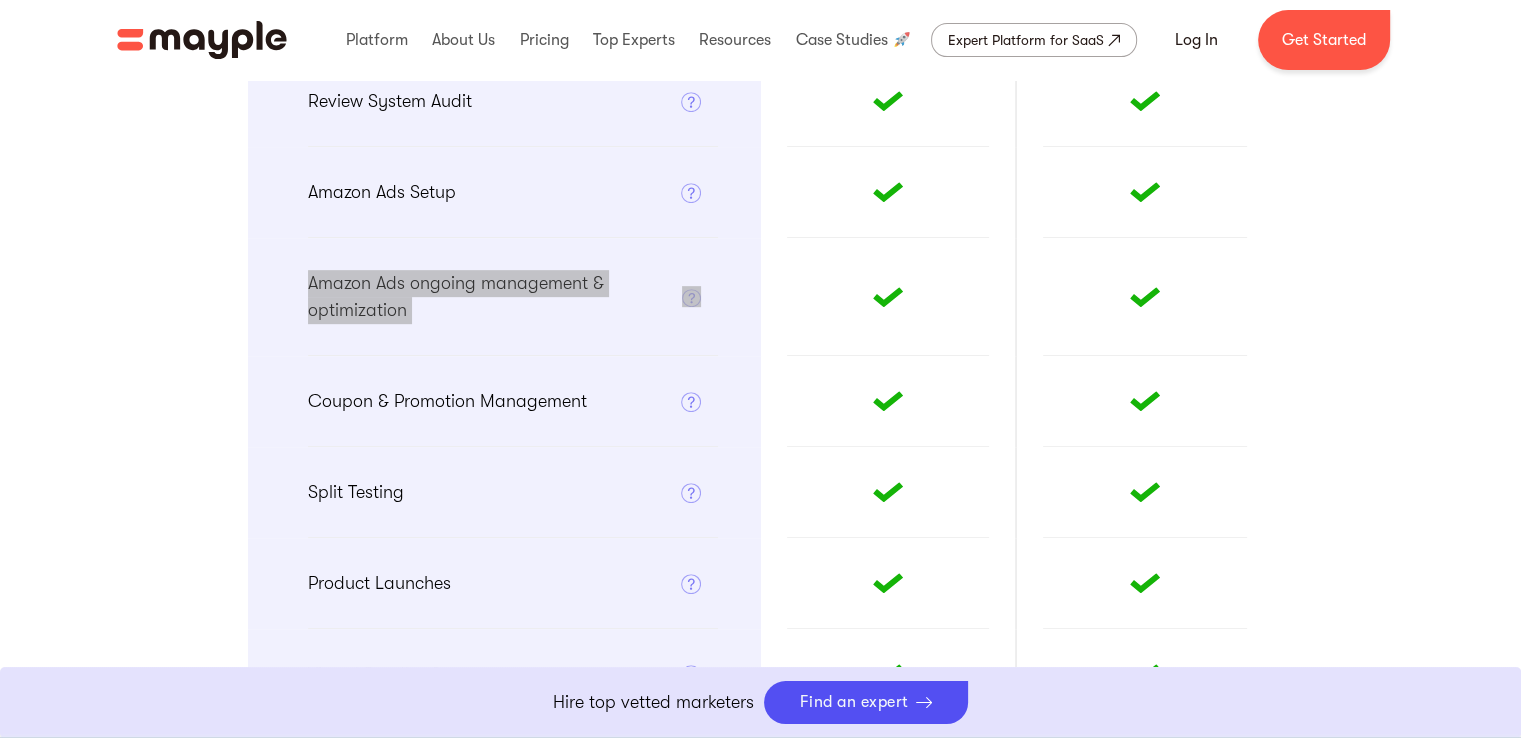 scroll, scrollTop: 1000, scrollLeft: 0, axis: vertical 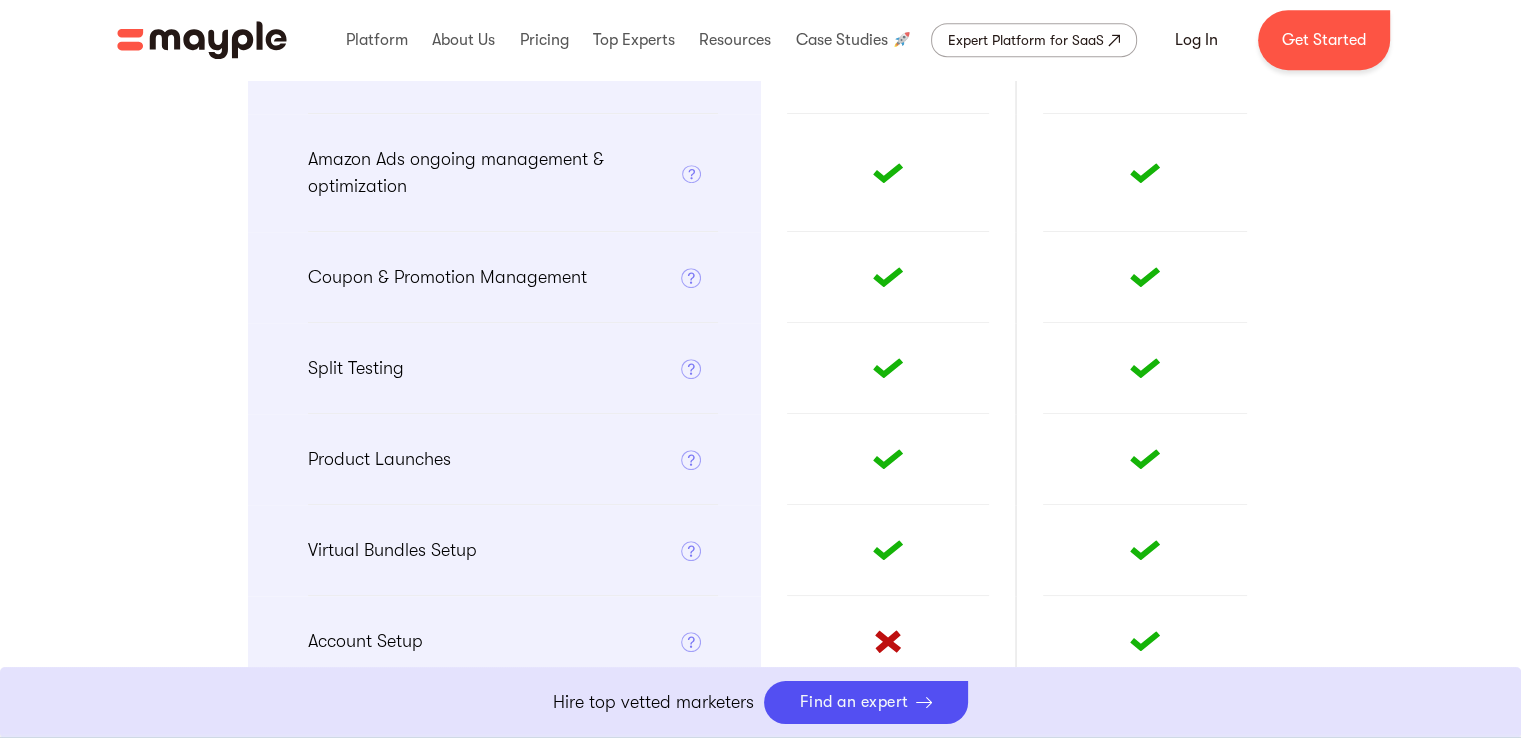 click on "Coupon & Promotion Management" at bounding box center [447, 277] 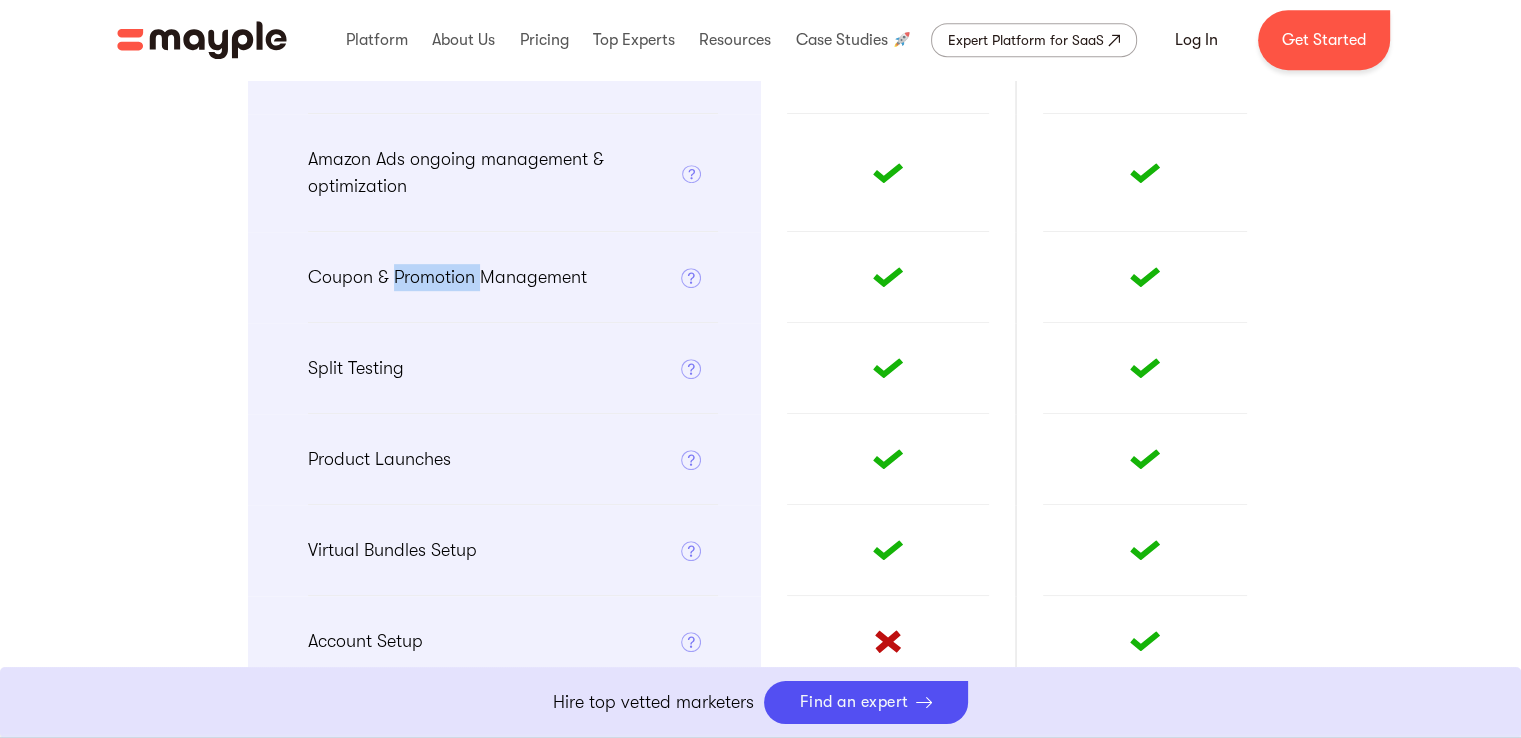 click on "Coupon & Promotion Management" at bounding box center [447, 277] 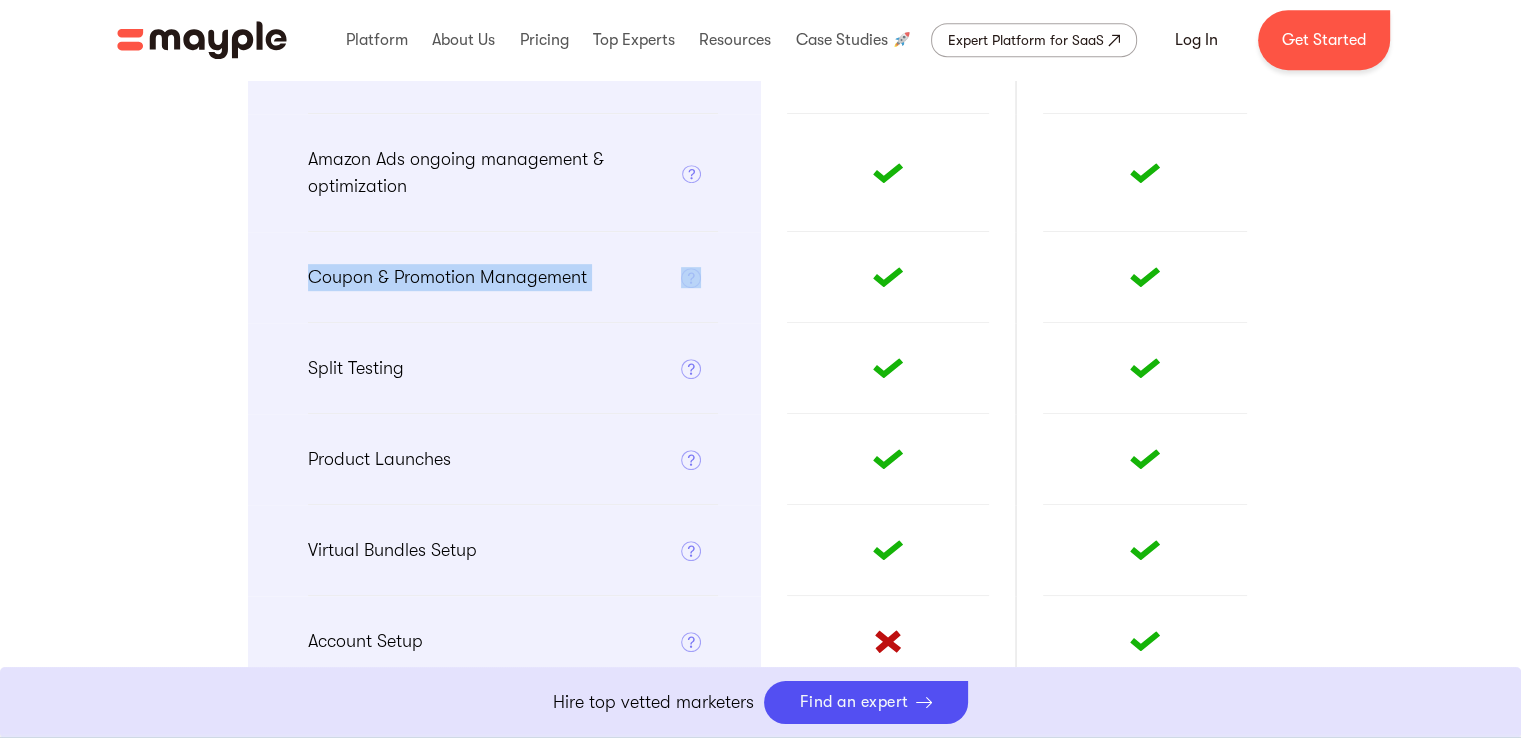 click on "Coupon & Promotion Management" at bounding box center (447, 277) 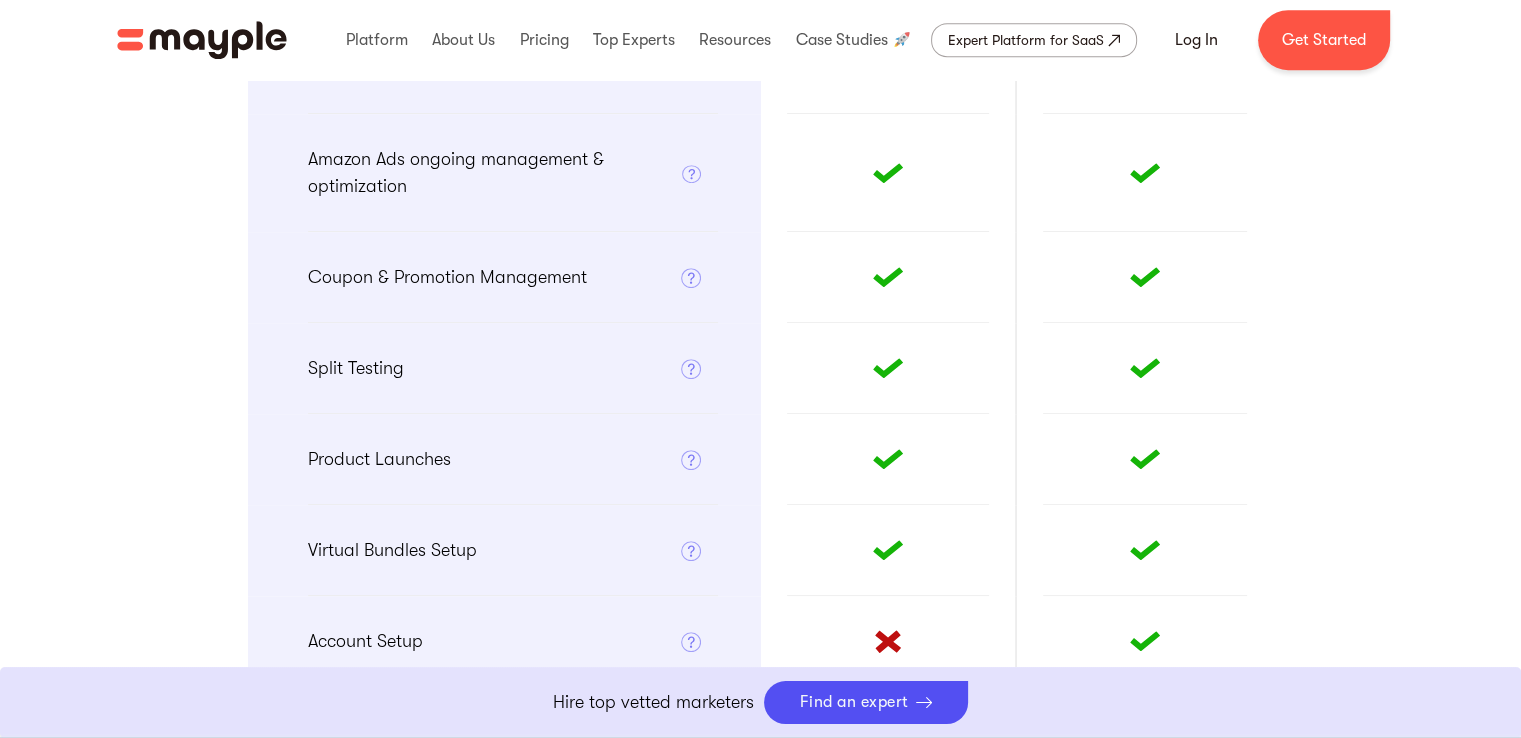 click on "Split Testing" at bounding box center [356, 368] 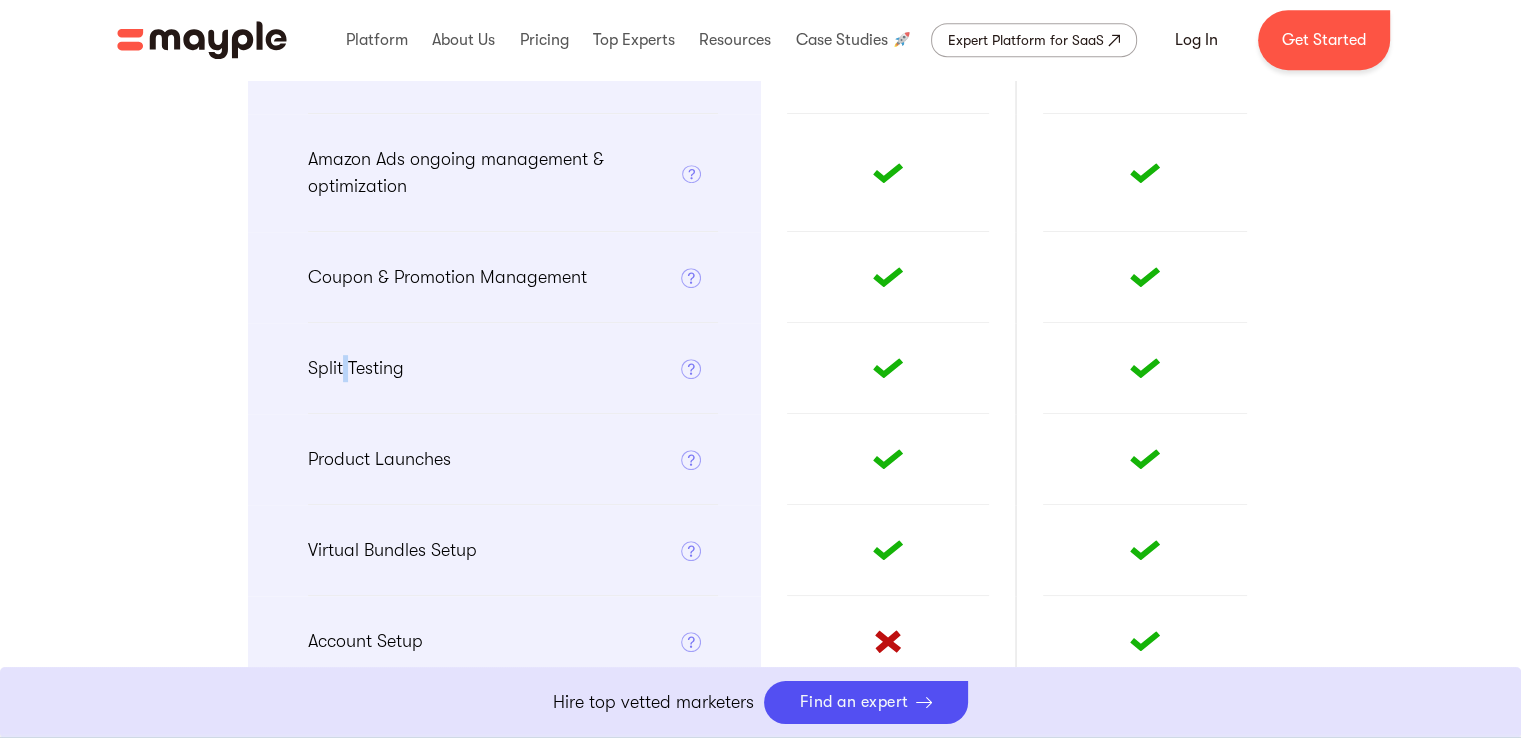 click on "Split Testing" at bounding box center [356, 368] 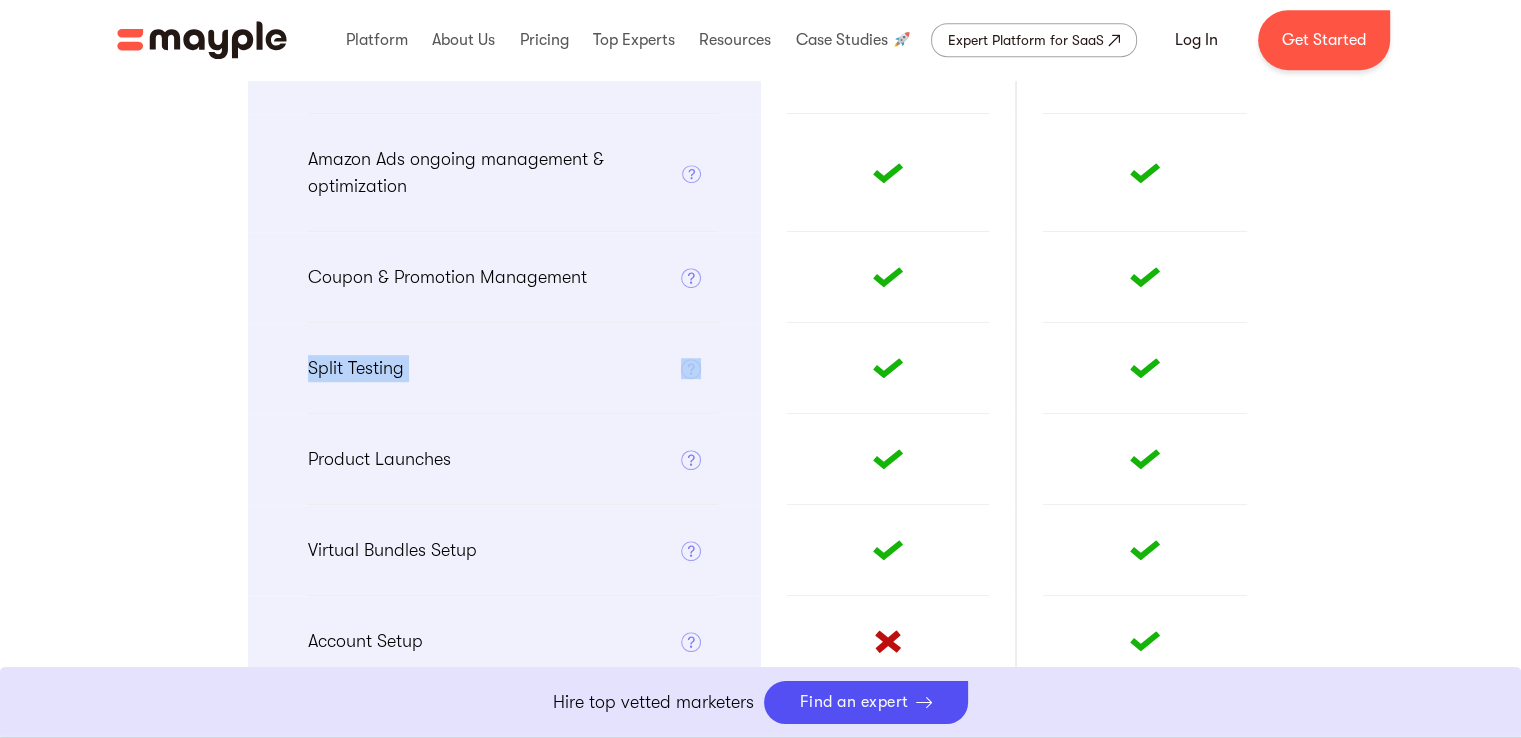 click on "Split Testing" at bounding box center (356, 368) 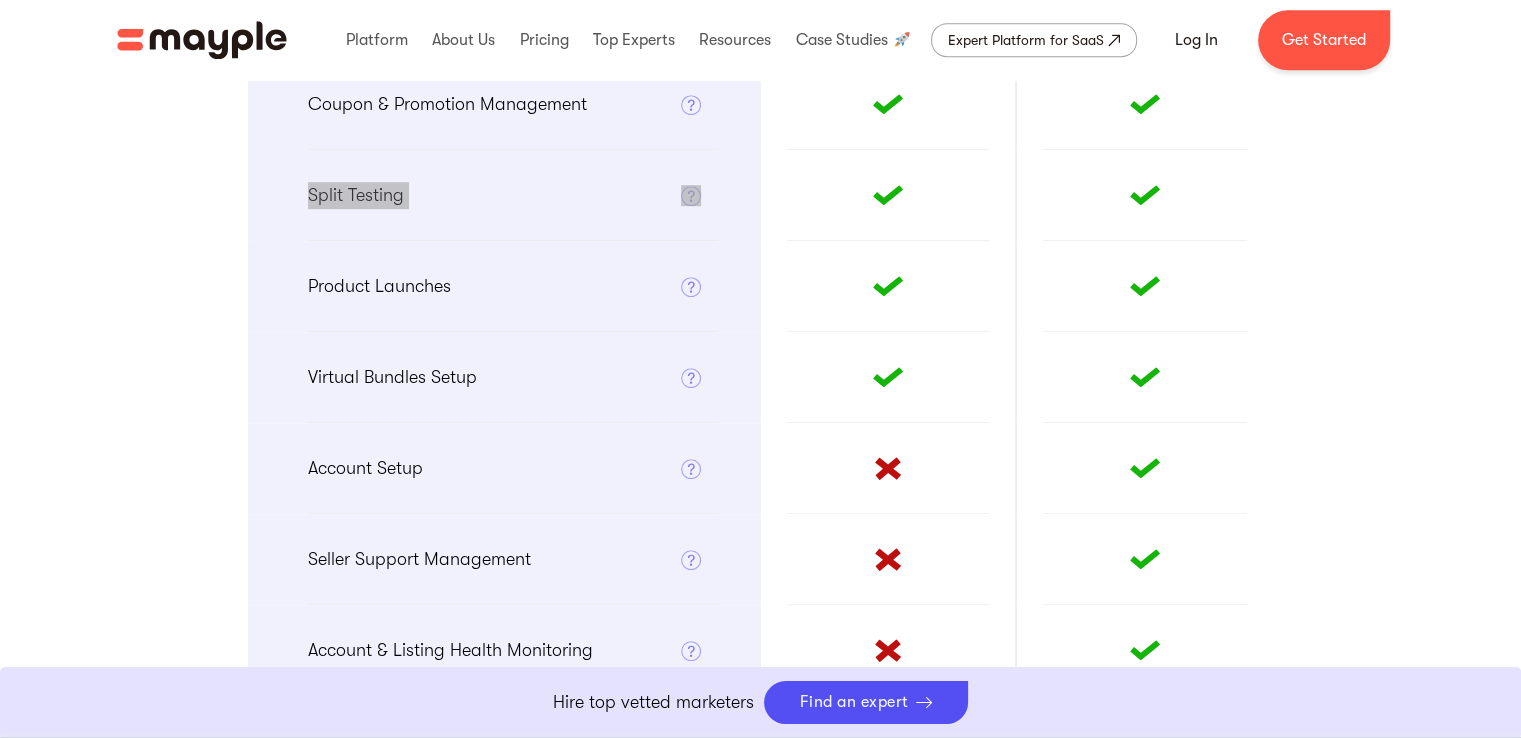 scroll, scrollTop: 1300, scrollLeft: 0, axis: vertical 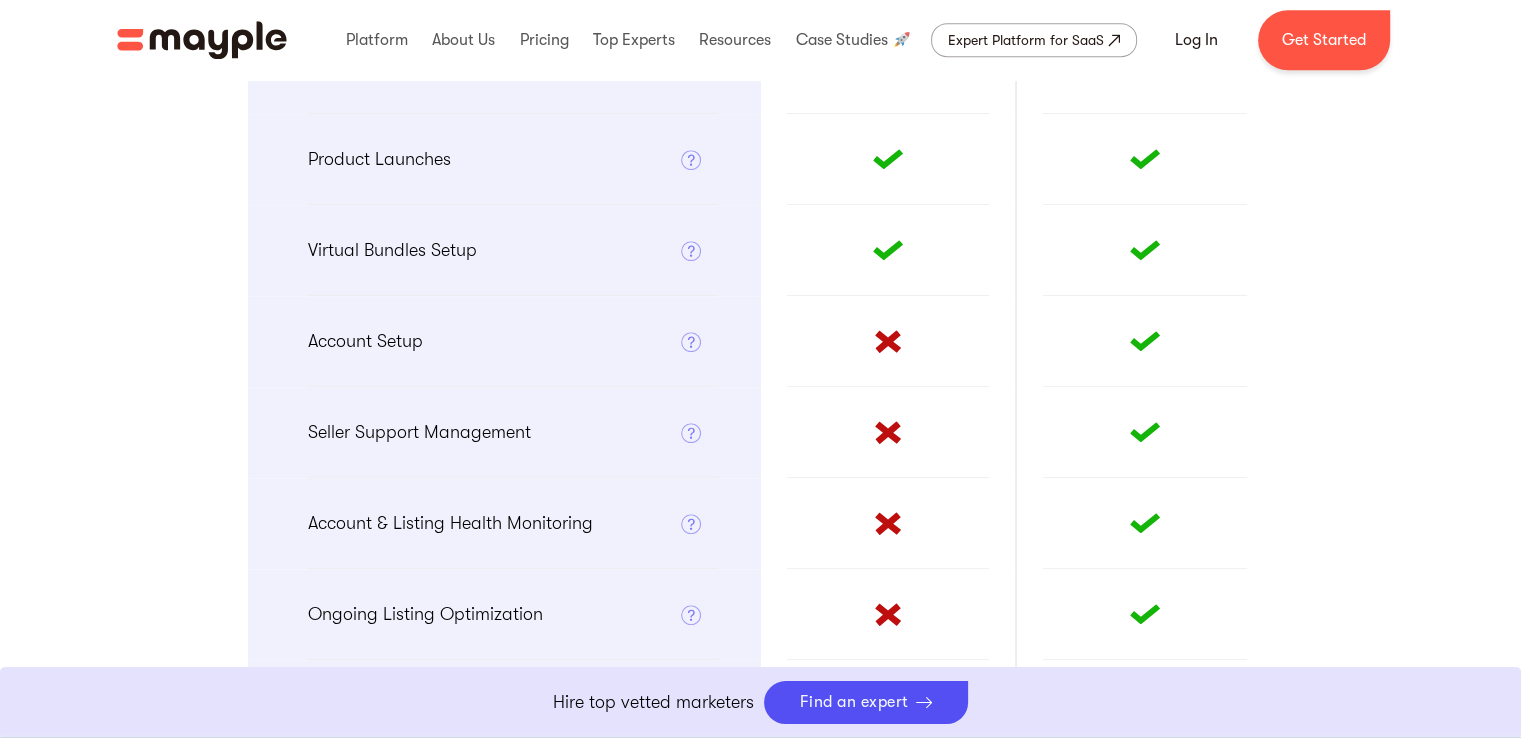 click on "Product Launches" at bounding box center (379, 159) 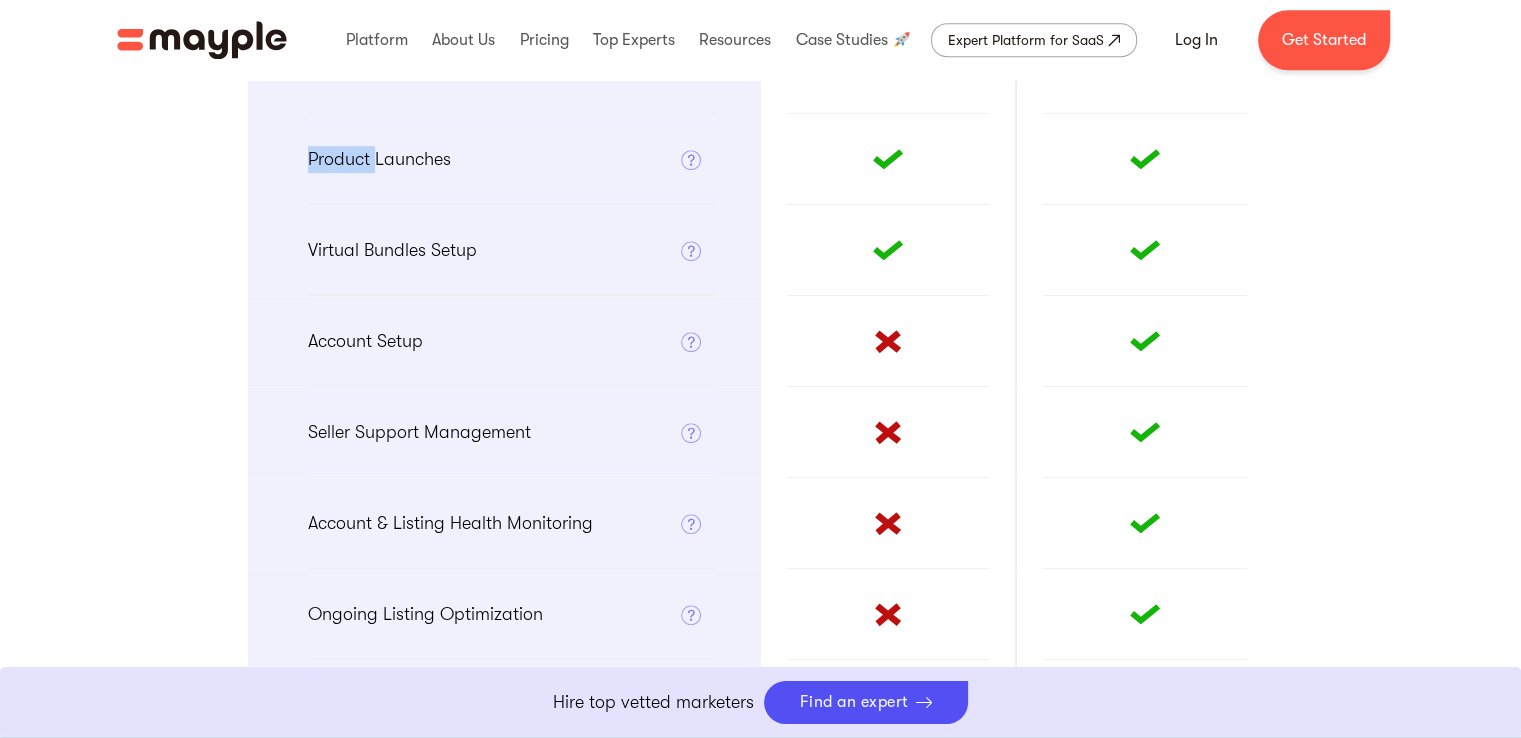 click on "Product Launches" at bounding box center (379, 159) 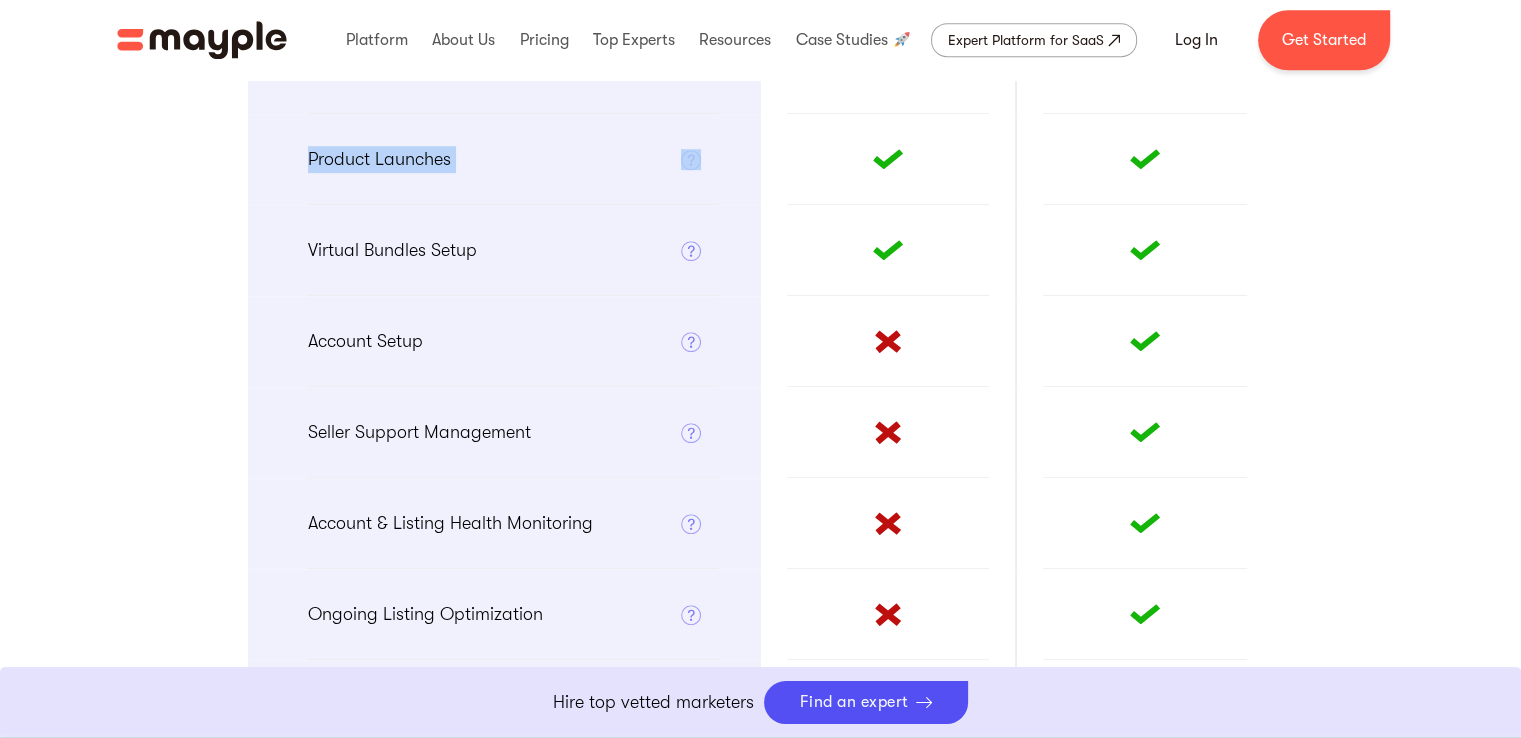 click on "Product Launches" at bounding box center [379, 159] 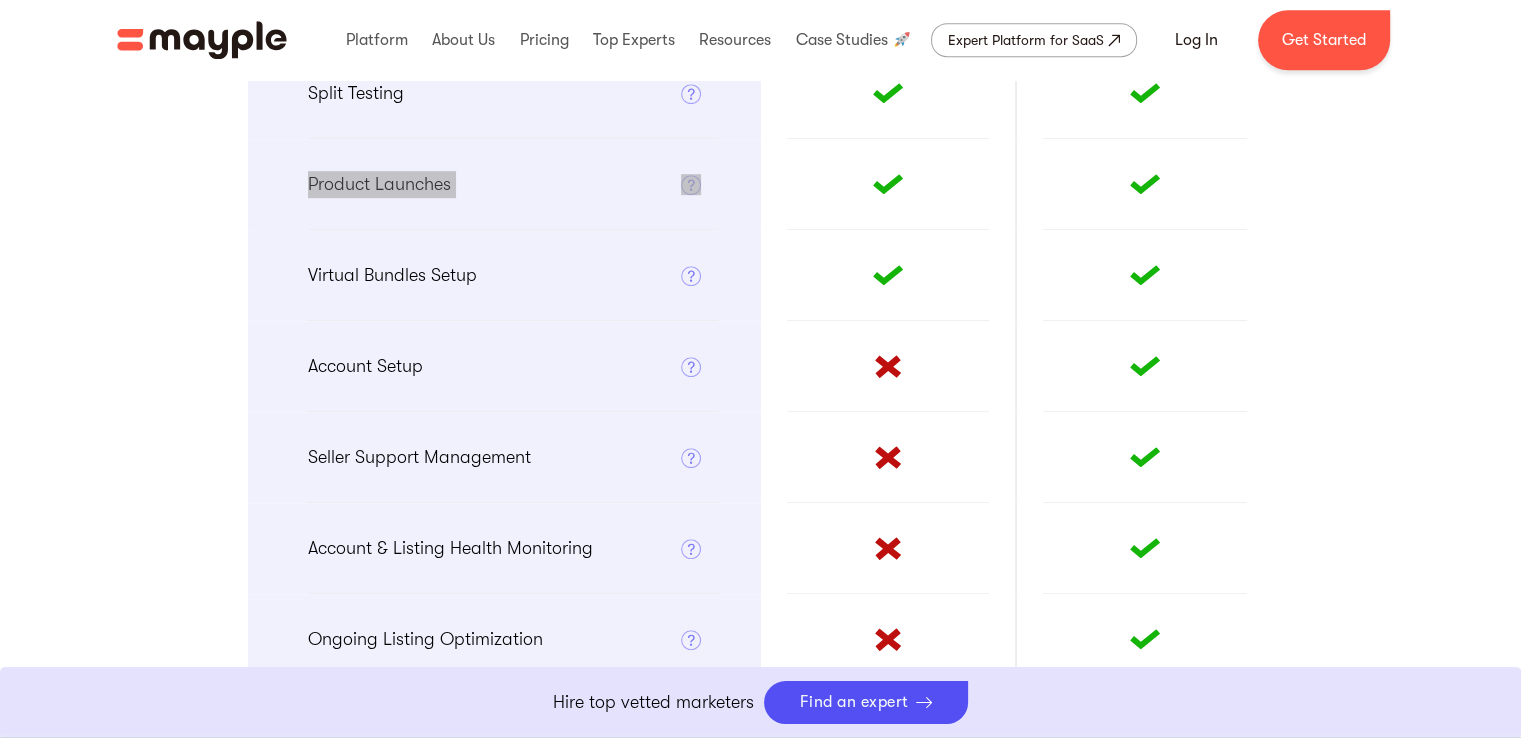 scroll, scrollTop: 1200, scrollLeft: 0, axis: vertical 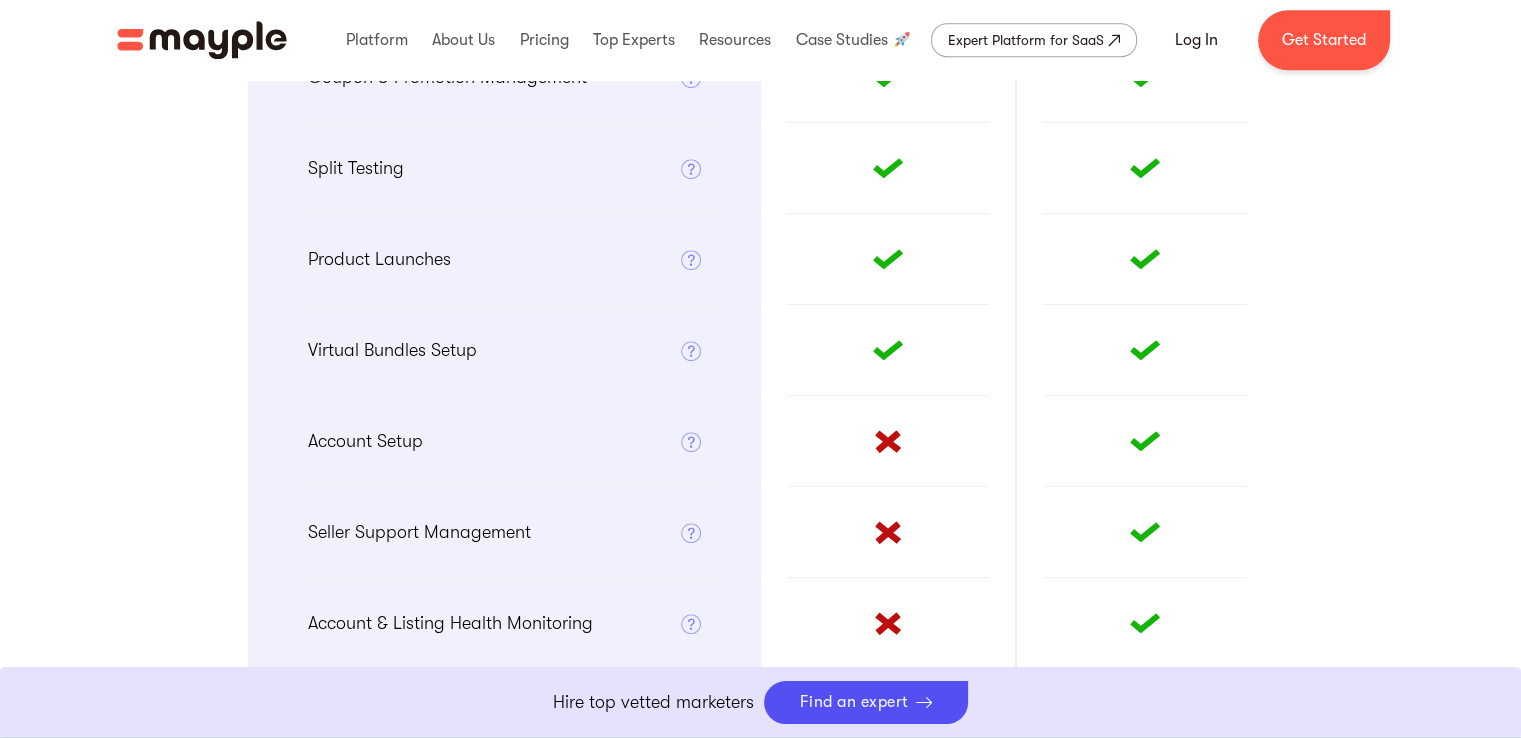 click on "Virtual Bundles Setup" at bounding box center [392, 350] 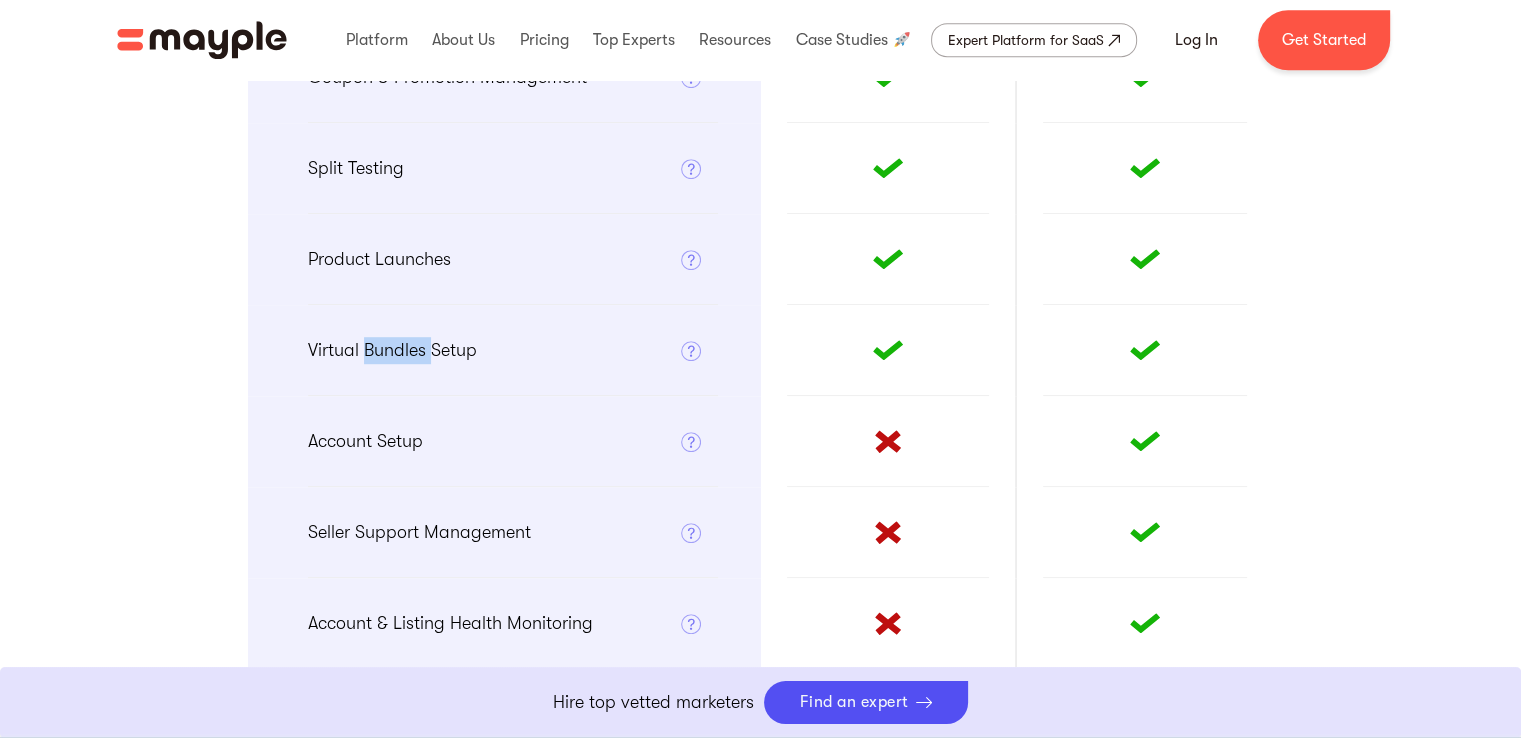 click on "Virtual Bundles Setup" at bounding box center (392, 350) 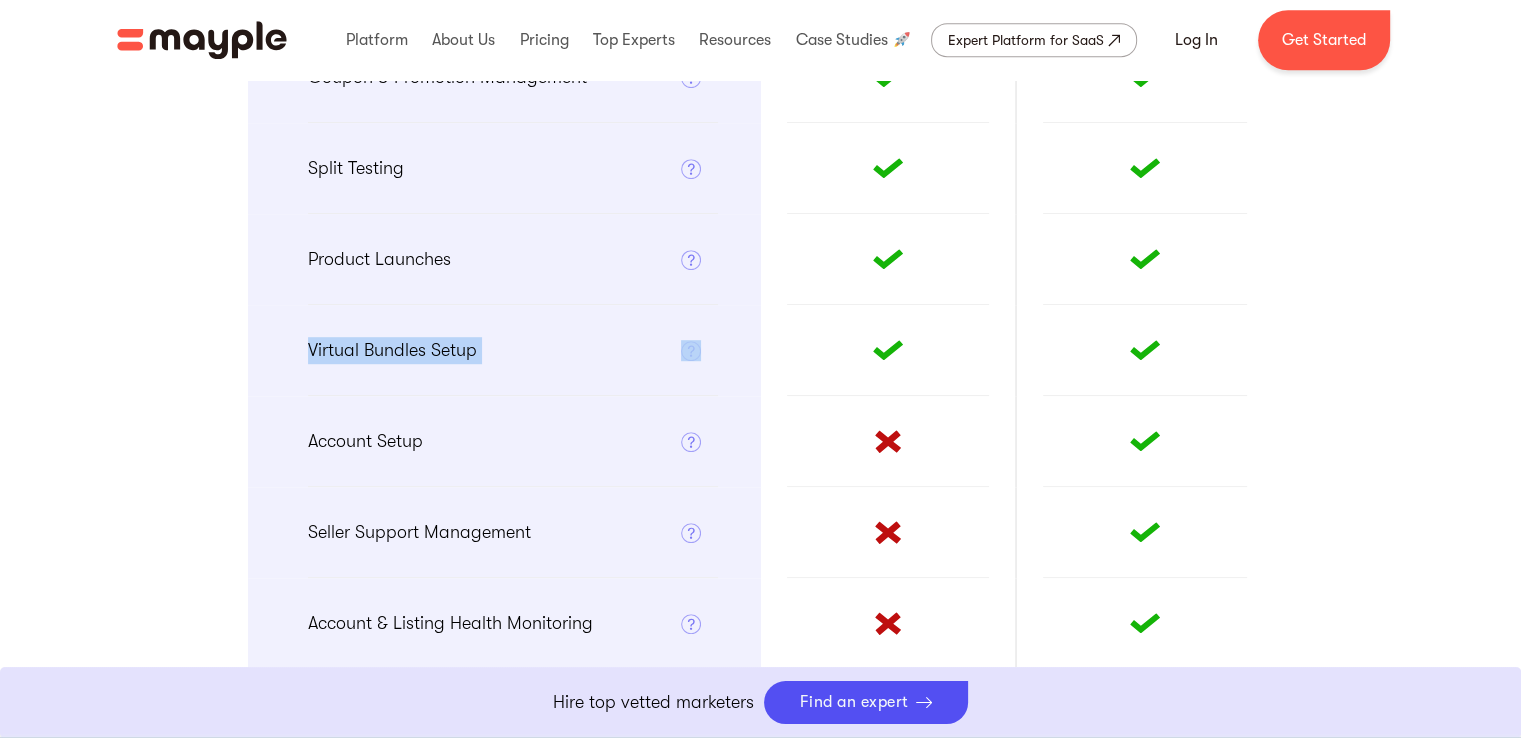 click on "Virtual Bundles Setup" at bounding box center (392, 350) 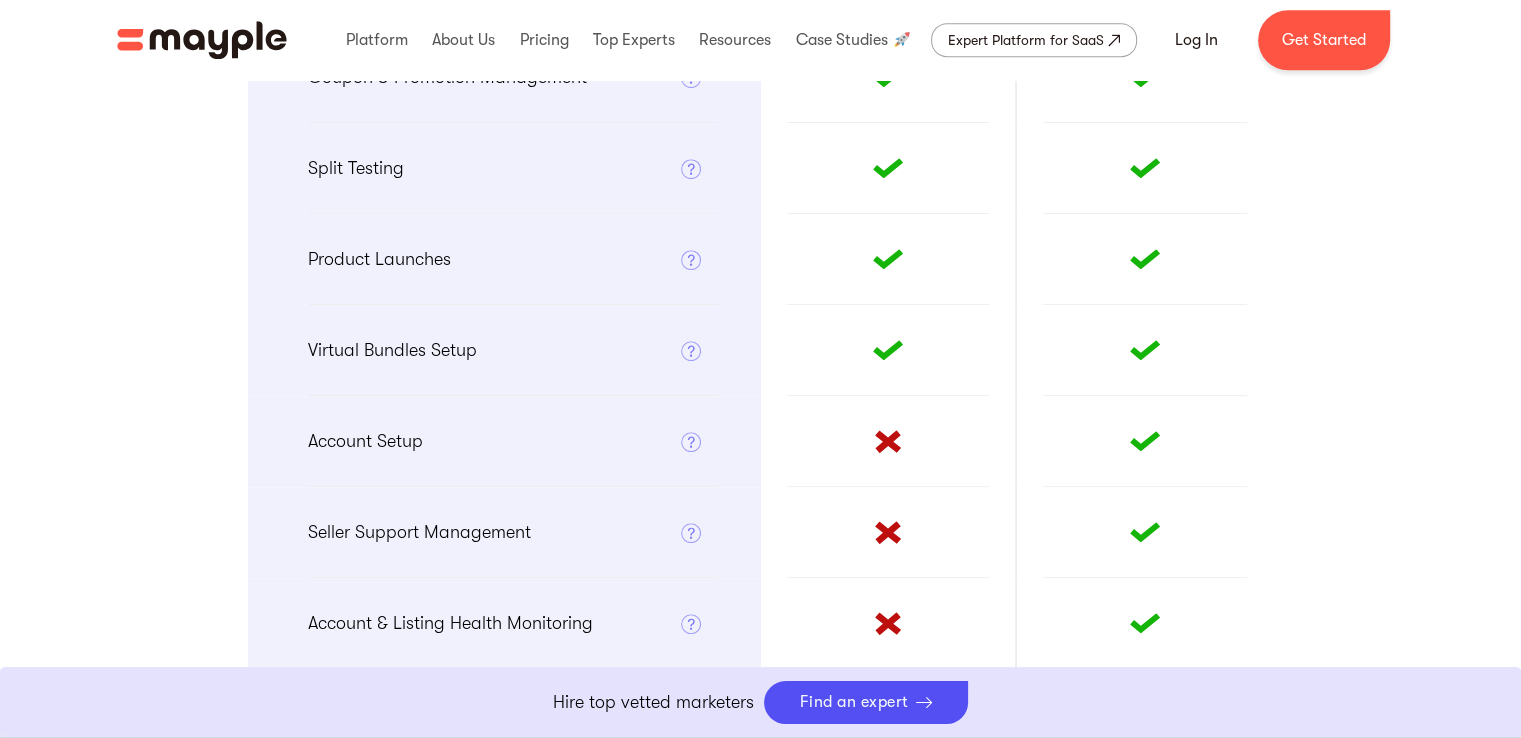 click on "Account Setup" at bounding box center [365, 441] 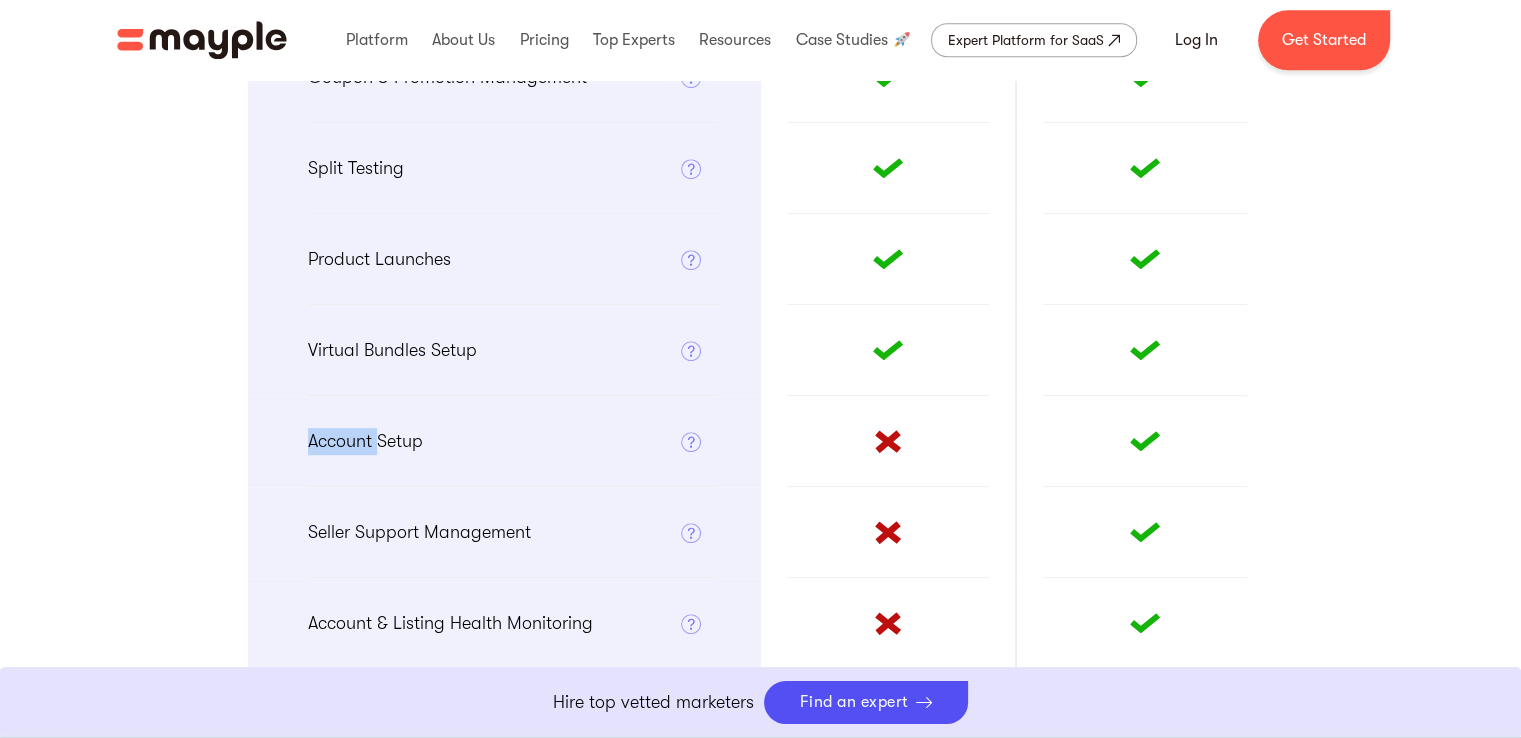 click on "Account Setup" at bounding box center [365, 441] 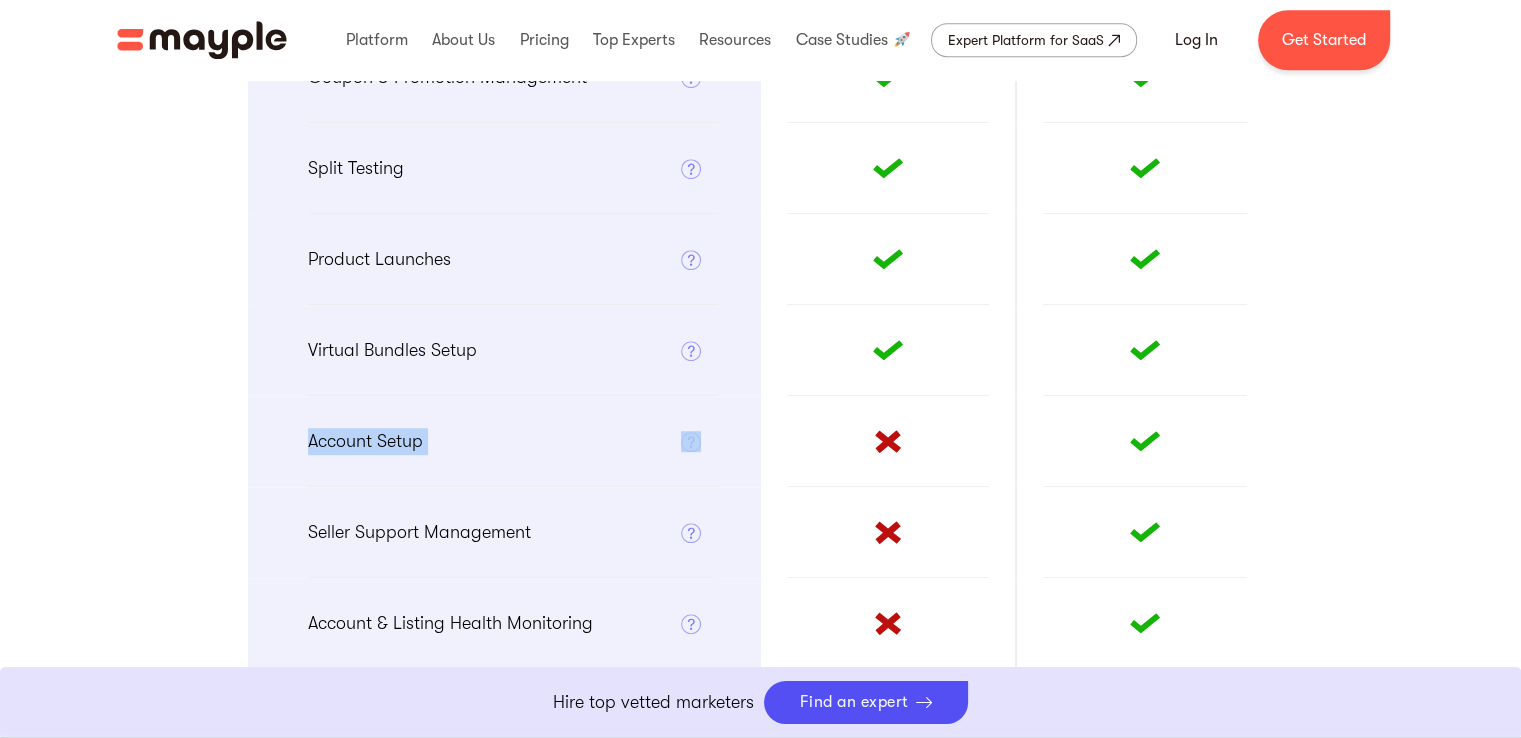 click on "Account Setup" at bounding box center [365, 441] 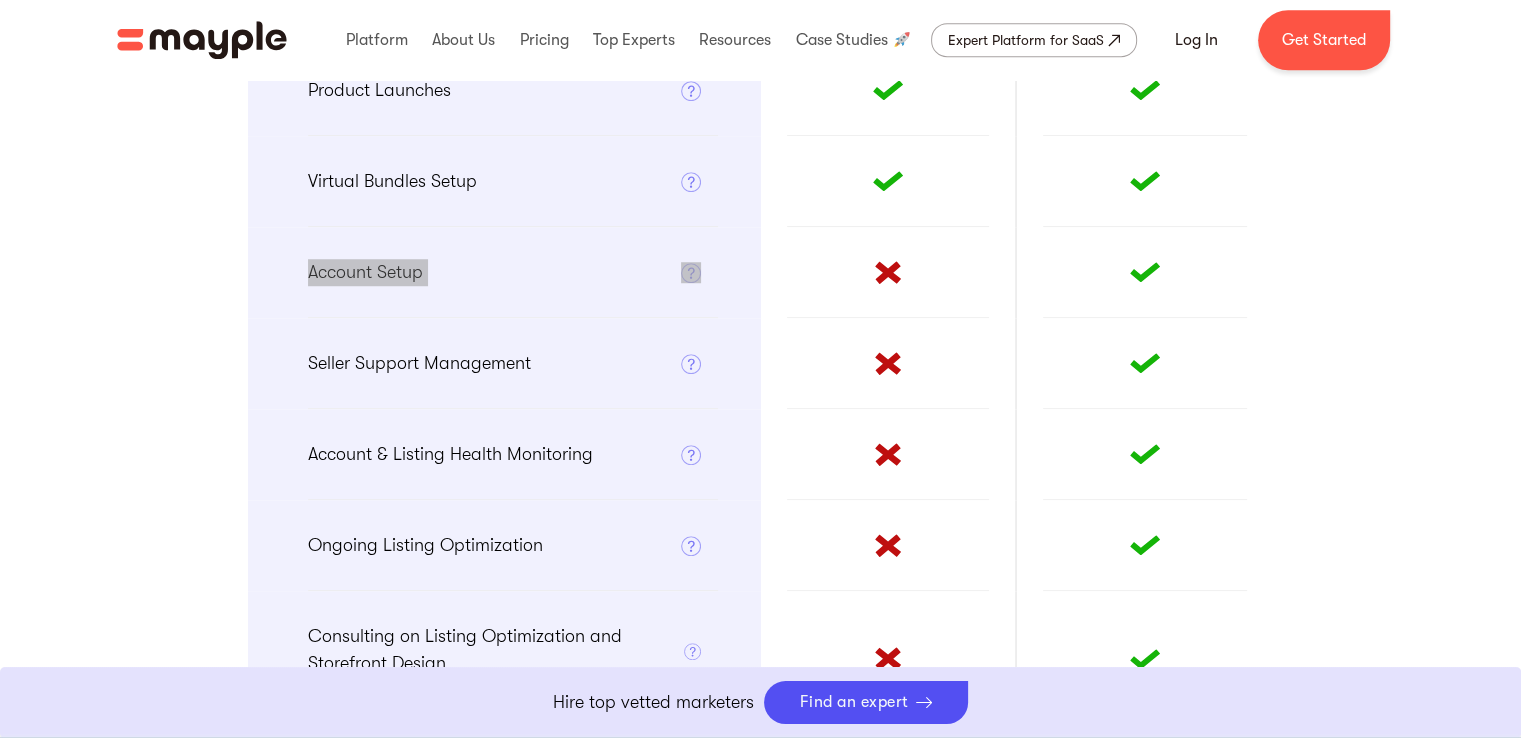 scroll, scrollTop: 1400, scrollLeft: 0, axis: vertical 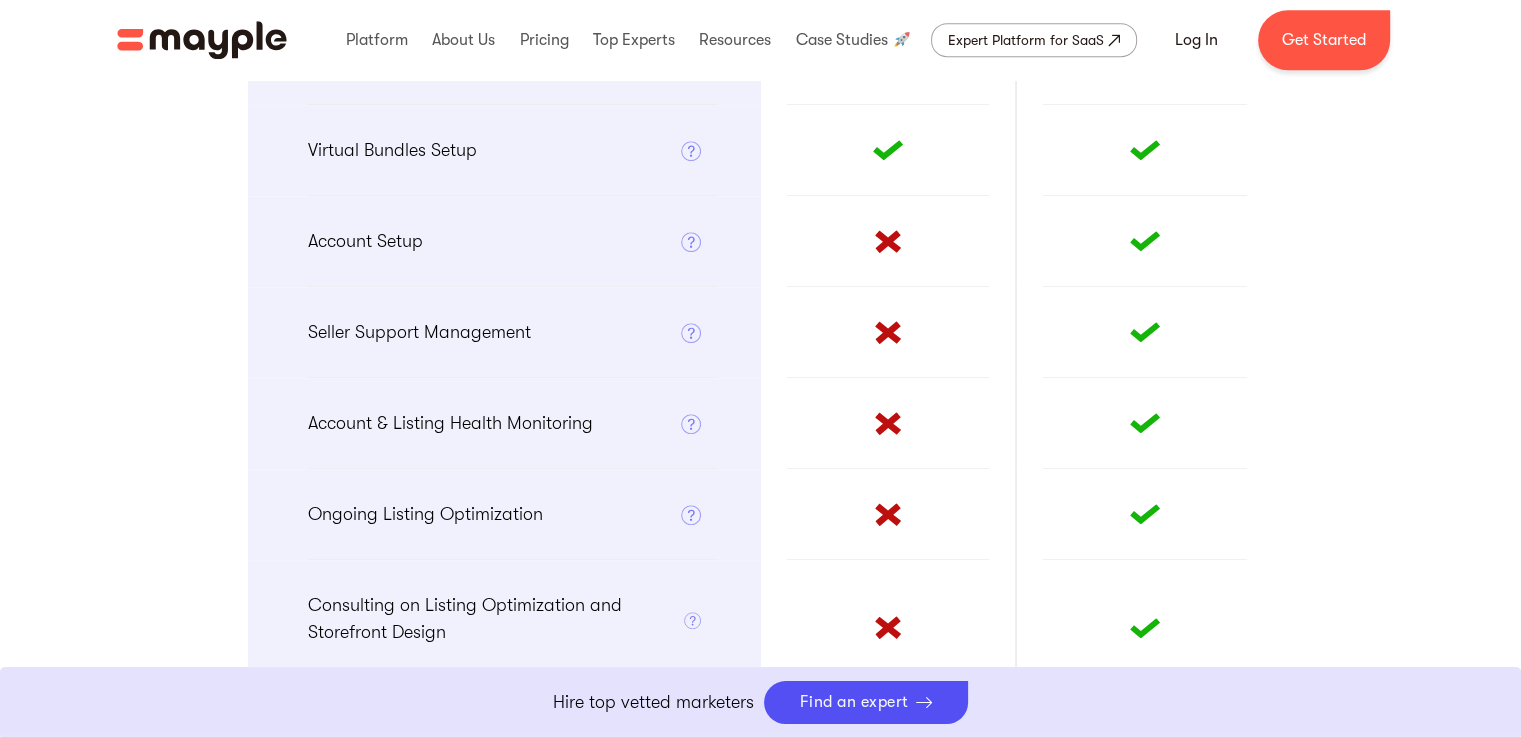 click on "Seller Support Management" at bounding box center (419, 332) 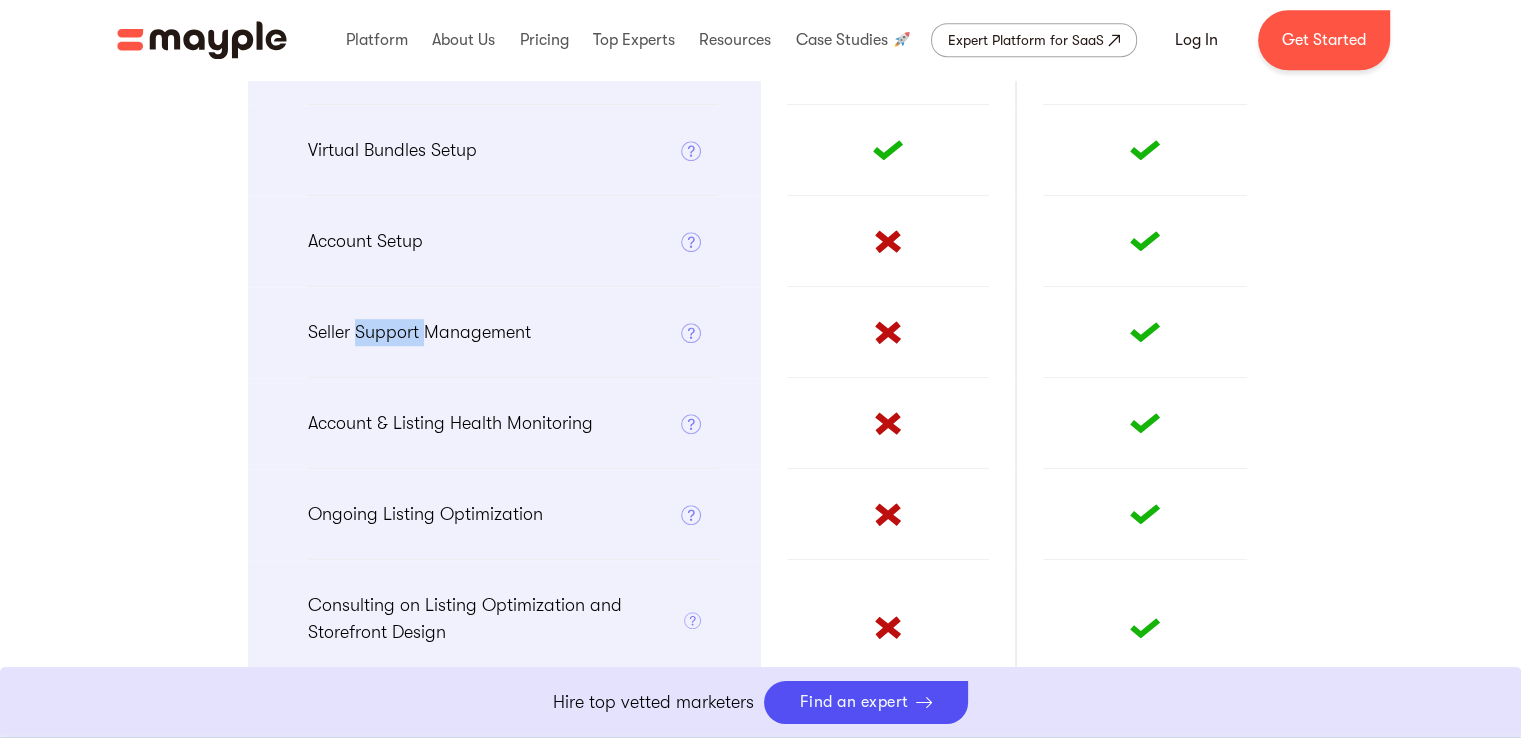 click on "Seller Support Management" at bounding box center [419, 332] 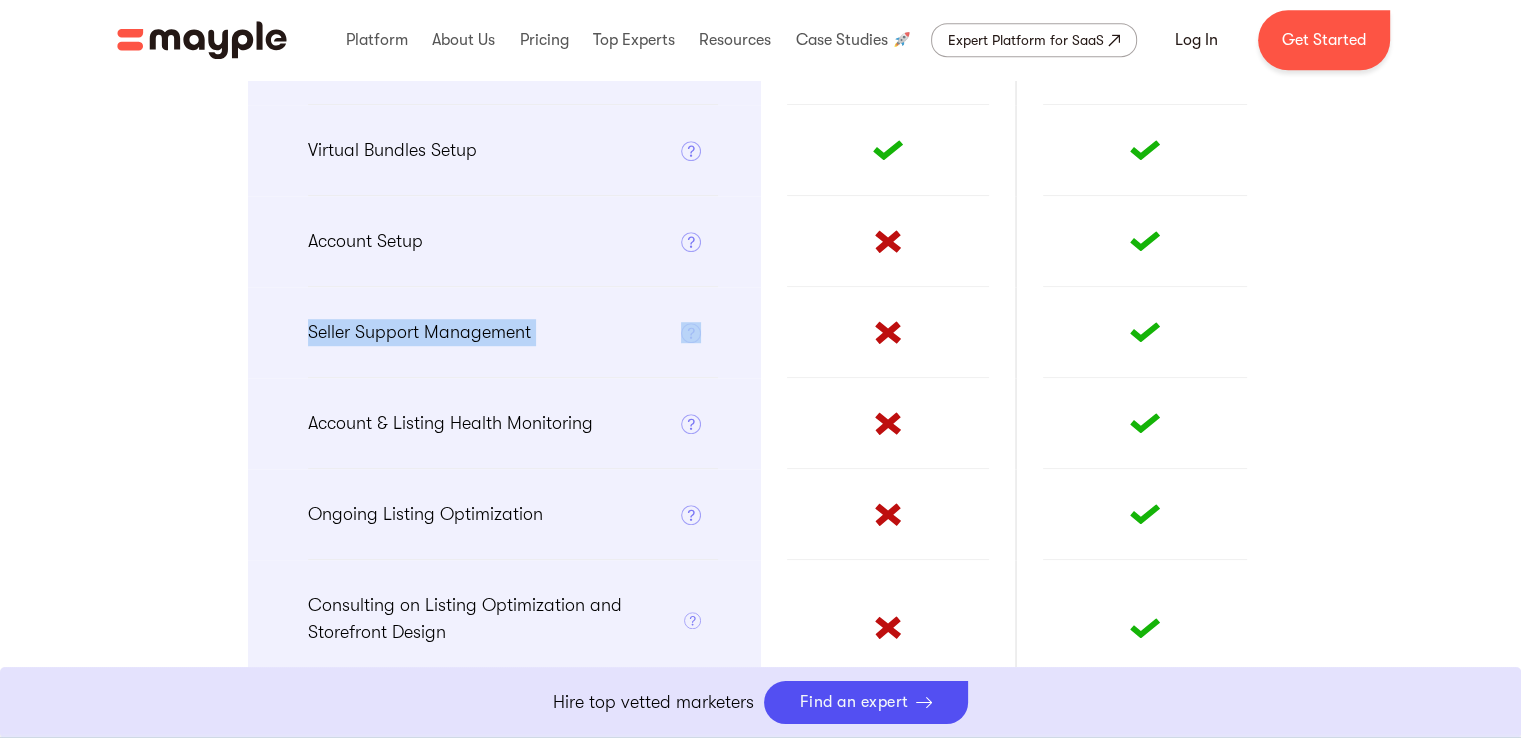 click on "Seller Support Management" at bounding box center [419, 332] 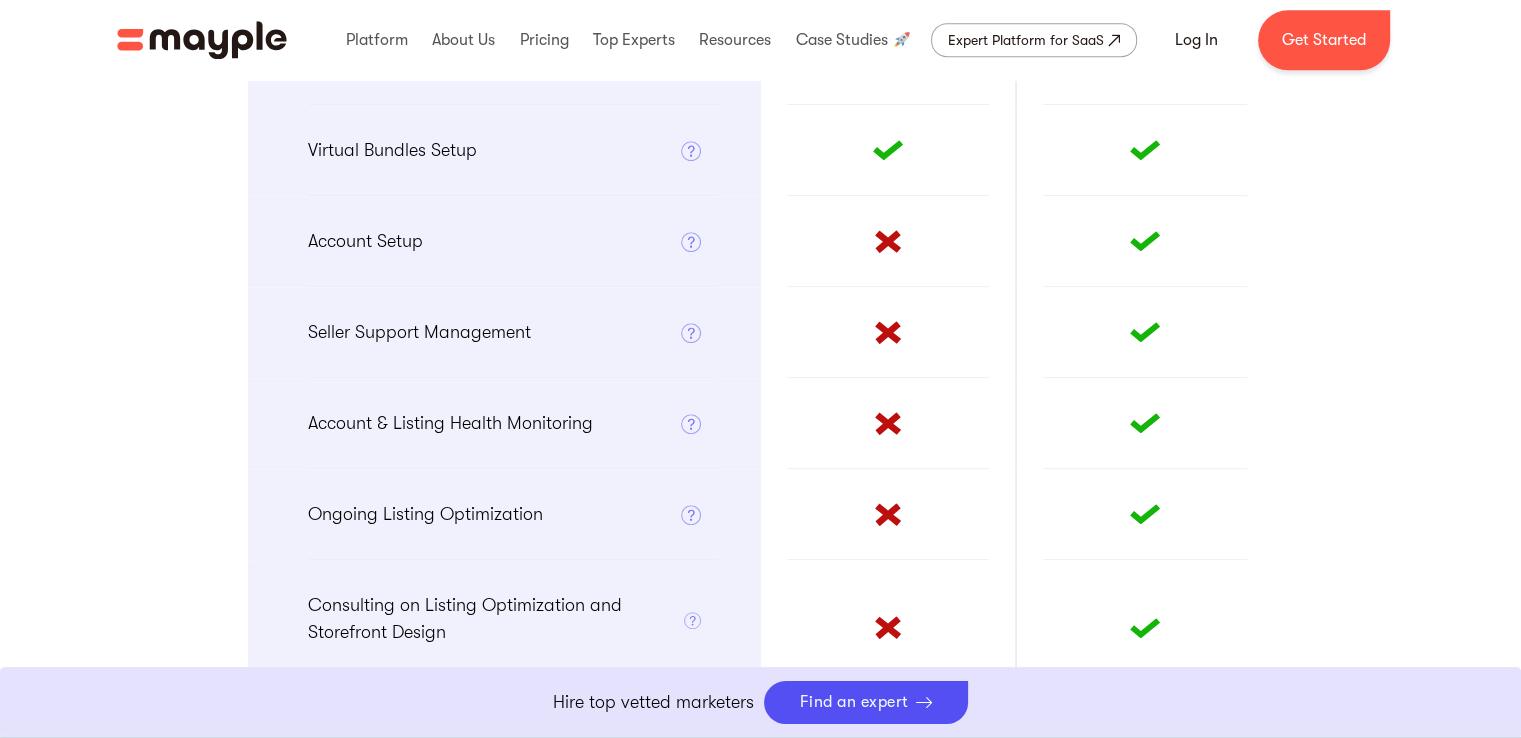 click on "Account & Listing Health Monitoring" at bounding box center [450, 423] 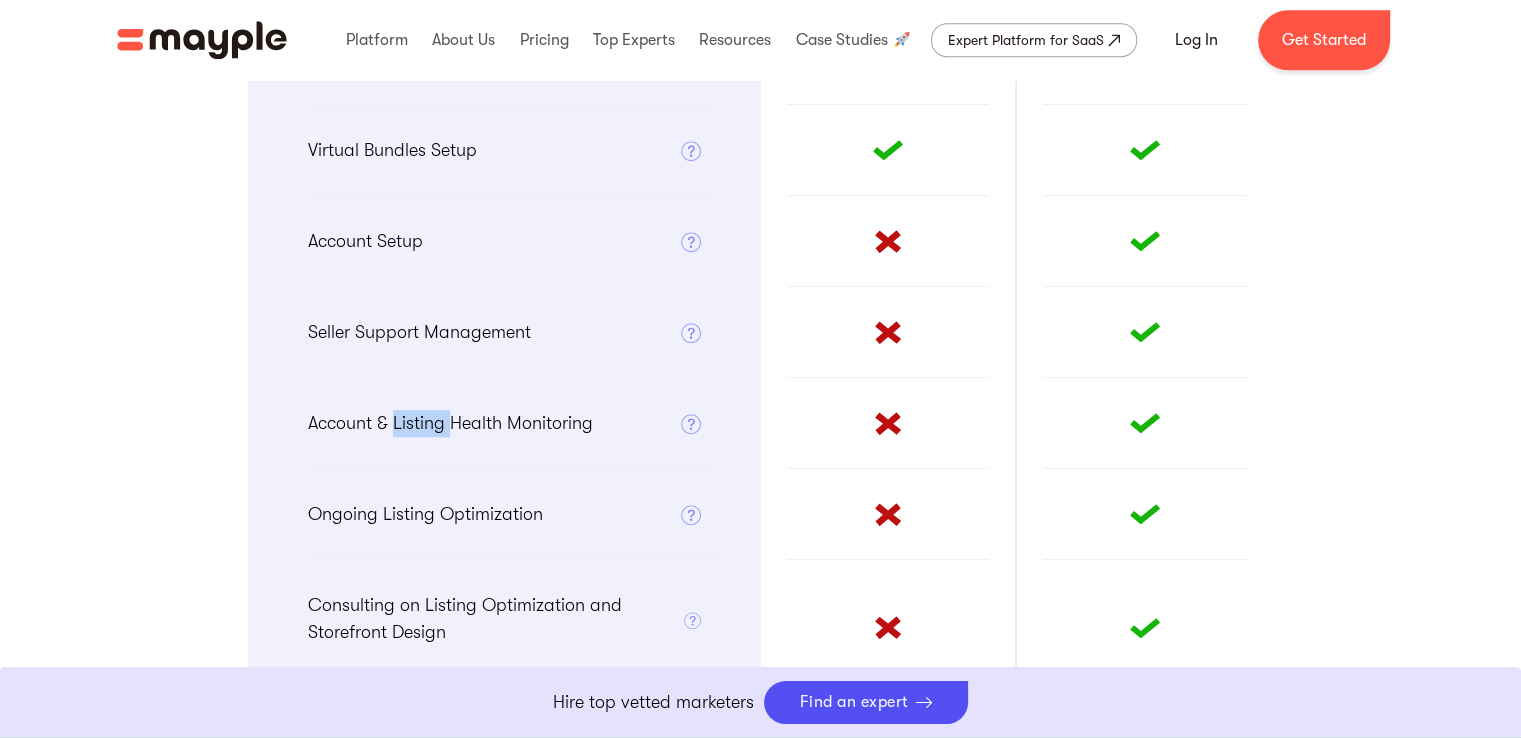 click on "Account & Listing Health Monitoring" at bounding box center [450, 423] 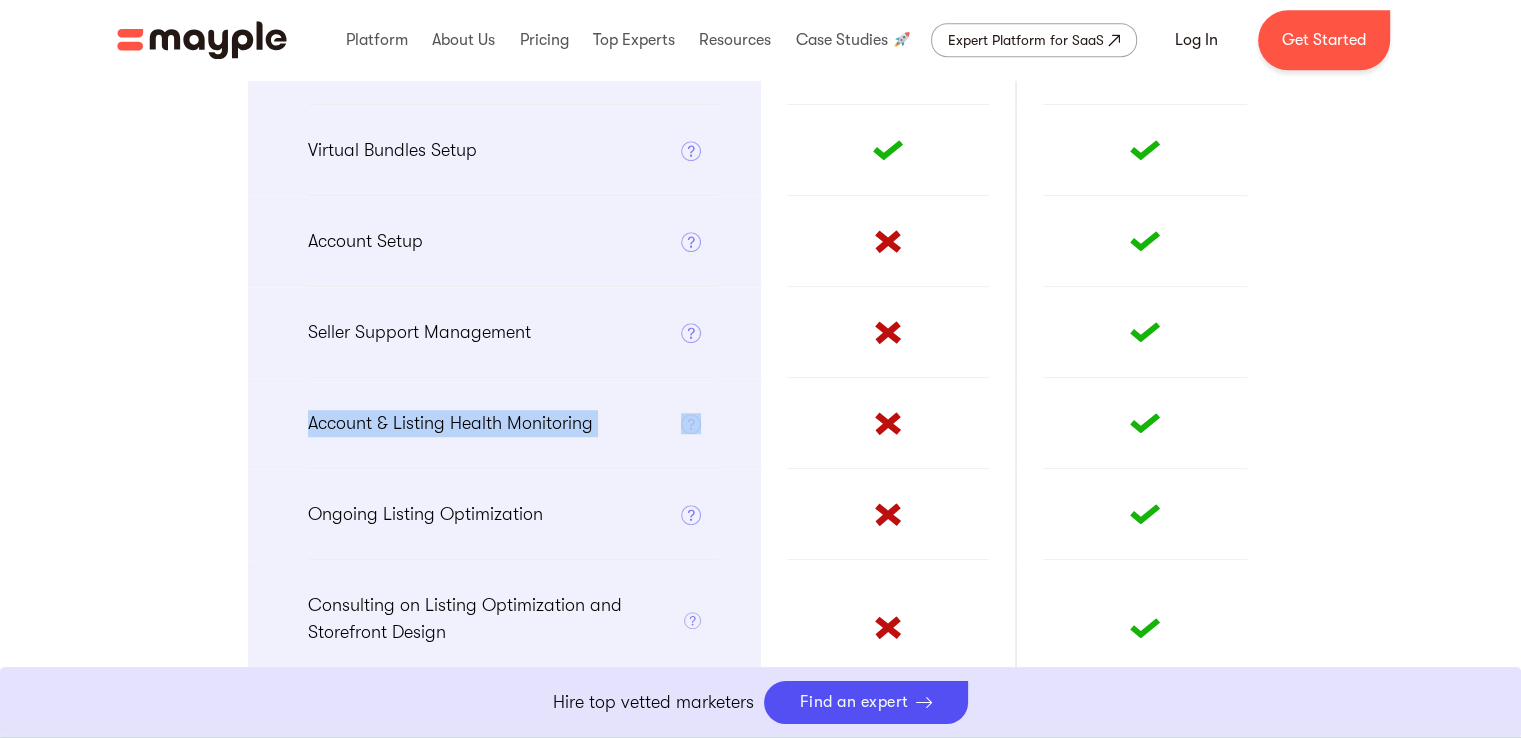 click on "Account & Listing Health Monitoring" at bounding box center (450, 423) 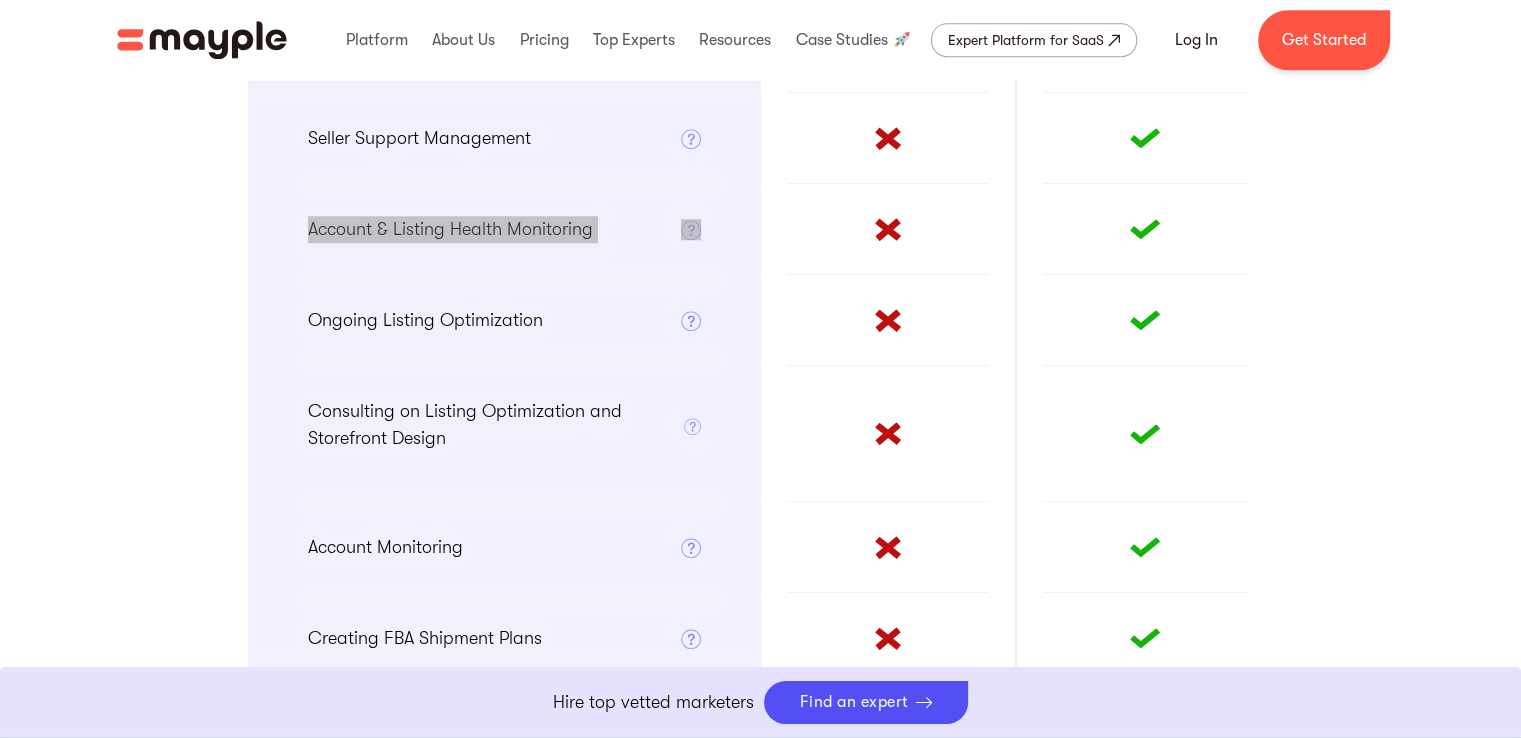 scroll, scrollTop: 1500, scrollLeft: 0, axis: vertical 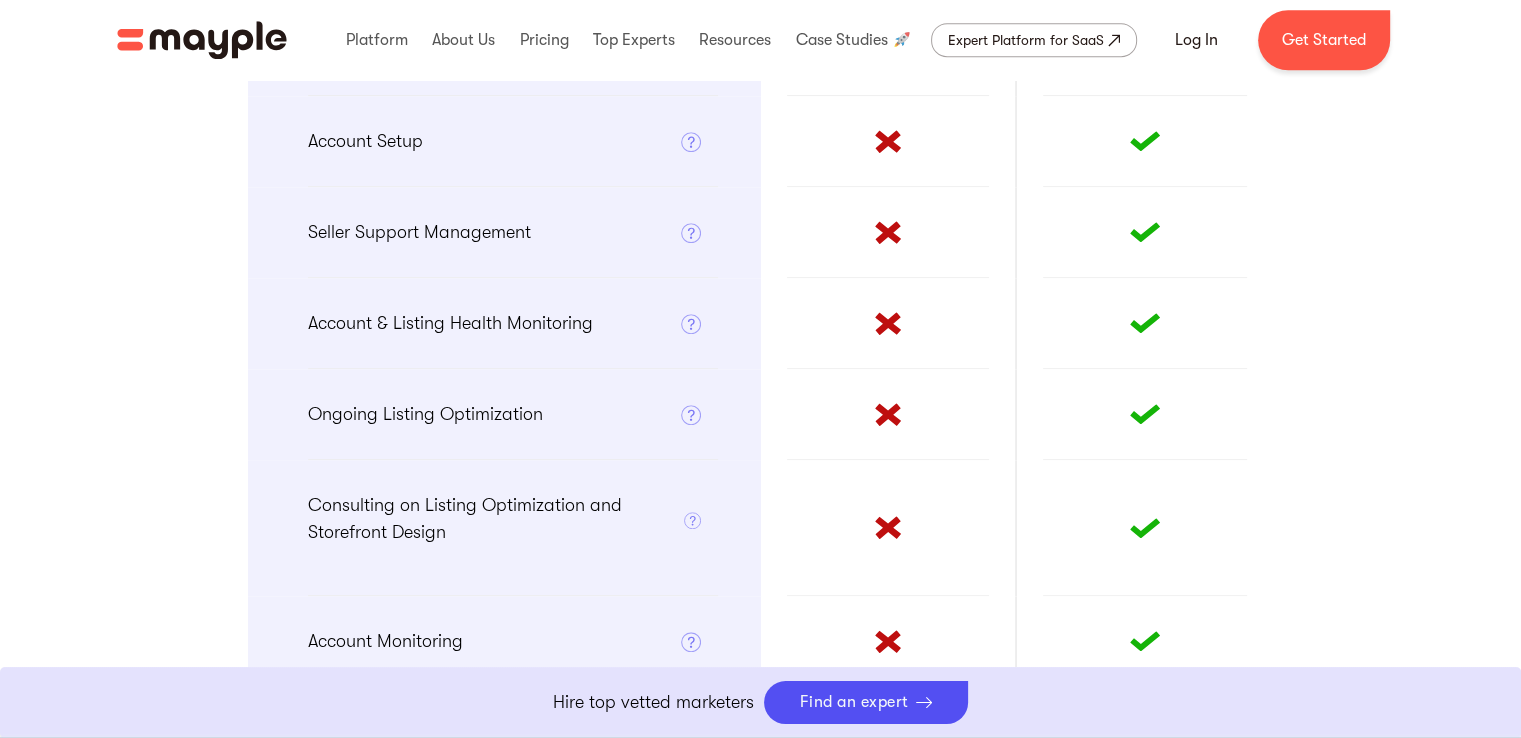click on "Ongoing Listing Optimization" at bounding box center (425, 414) 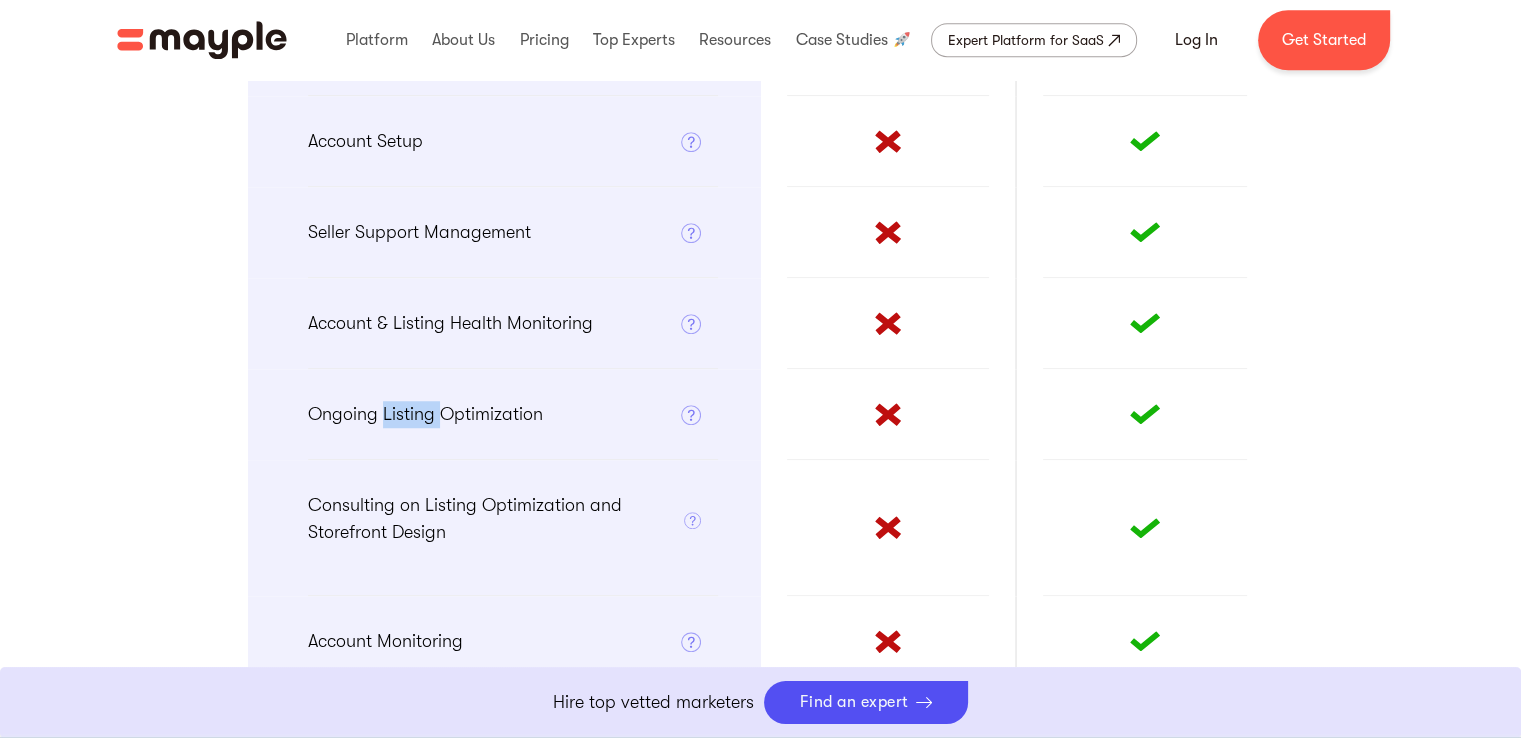 click on "Ongoing Listing Optimization" at bounding box center [425, 414] 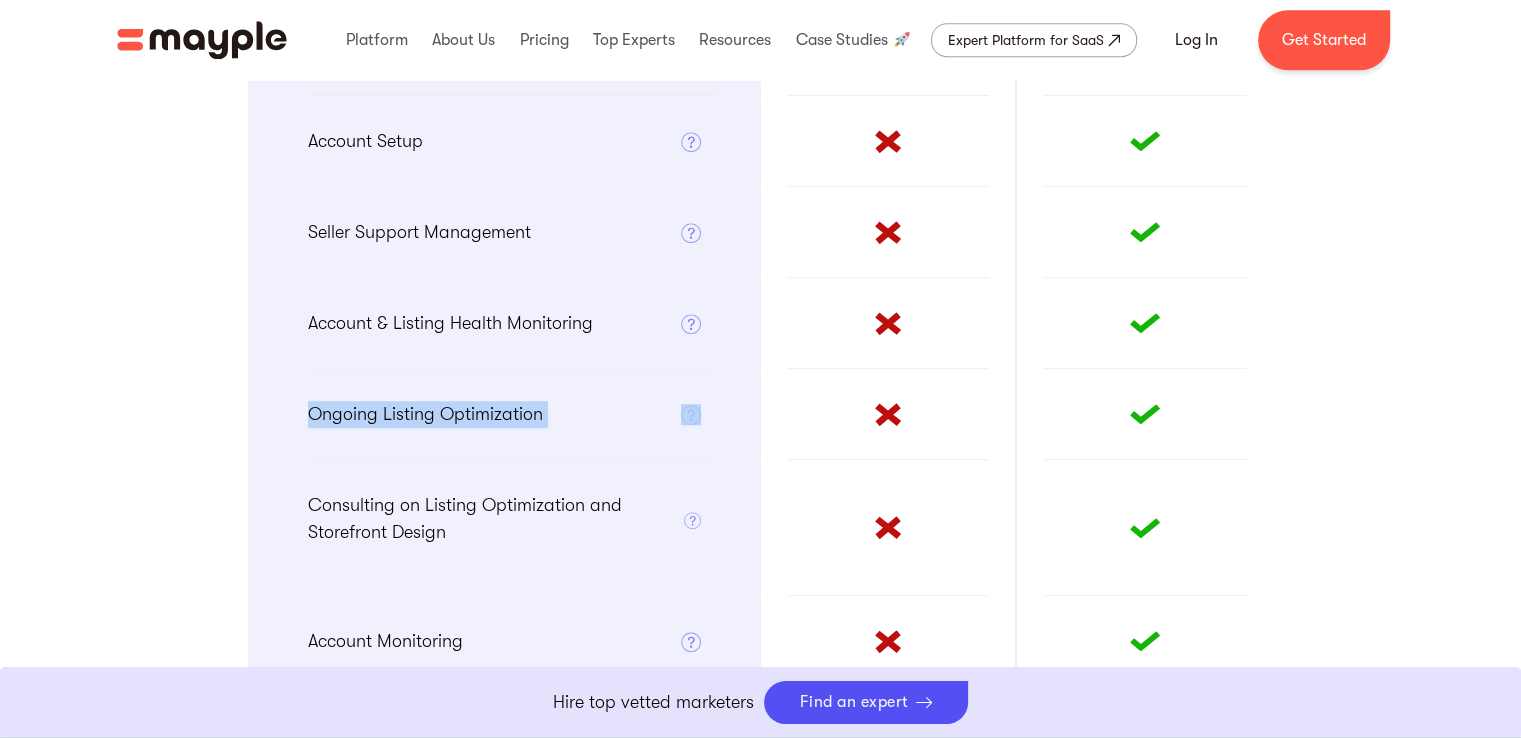 click on "Ongoing Listing Optimization" at bounding box center [425, 414] 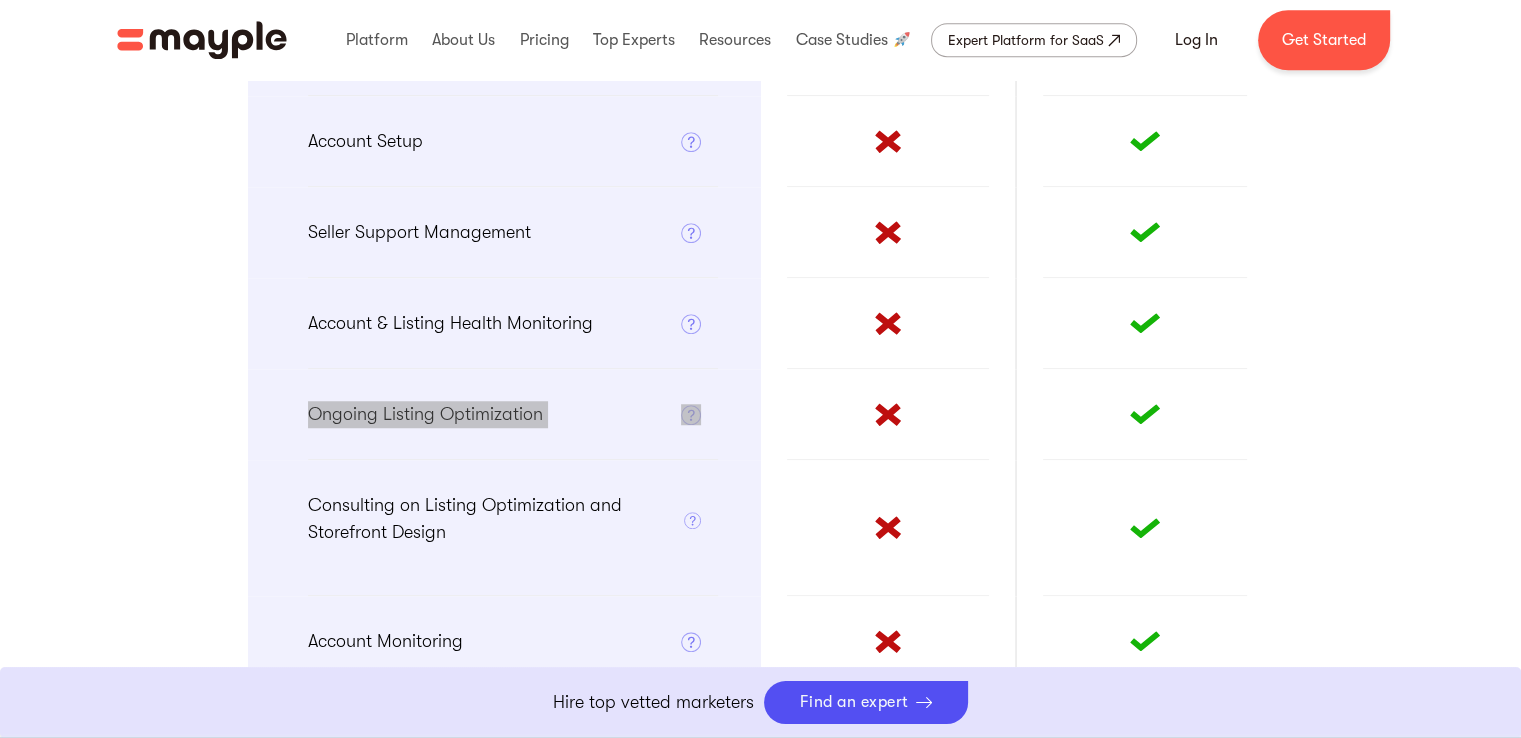 scroll, scrollTop: 1800, scrollLeft: 0, axis: vertical 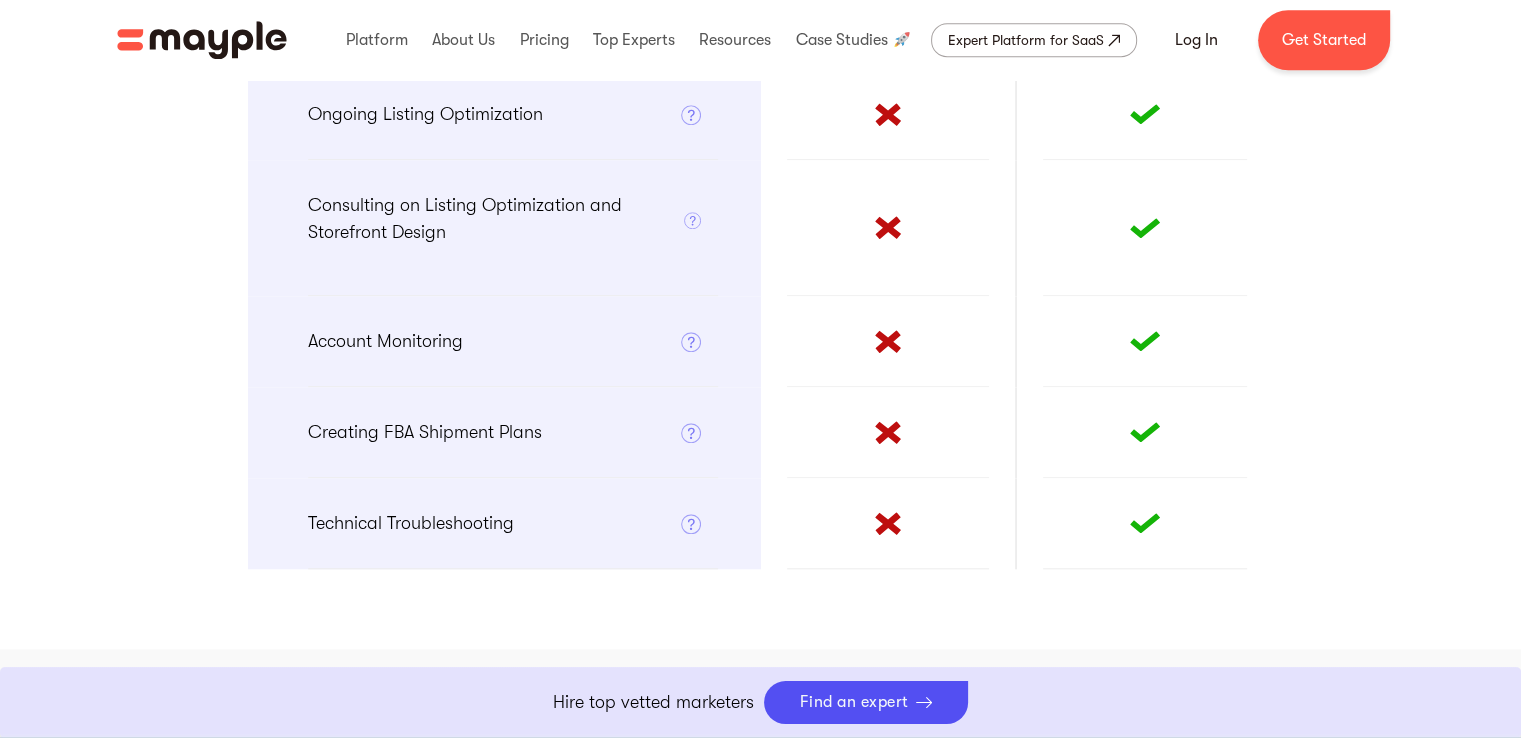 click on "Consulting on Listing Optimization and Storefront Design" at bounding box center [496, 219] 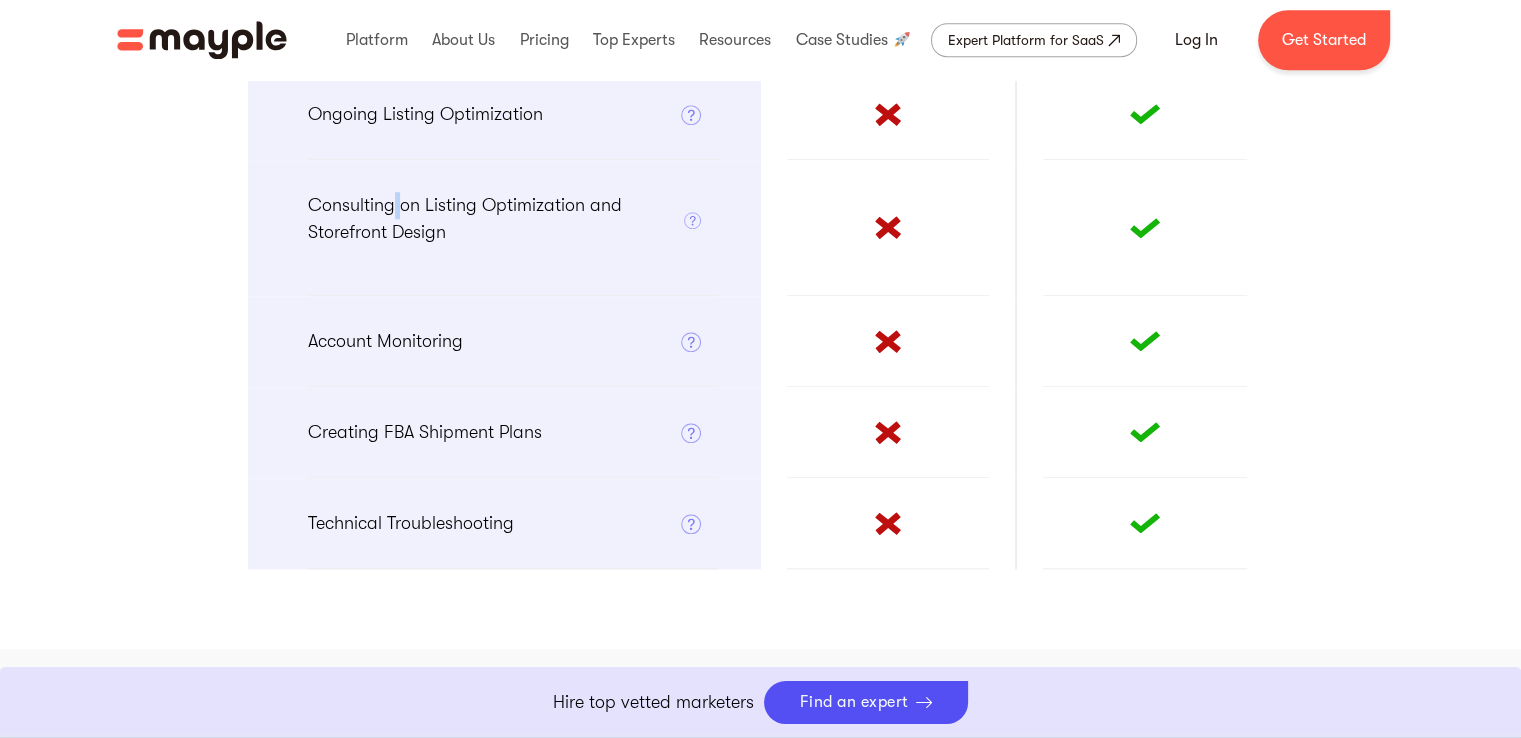 click on "Consulting on Listing Optimization and Storefront Design" at bounding box center (496, 219) 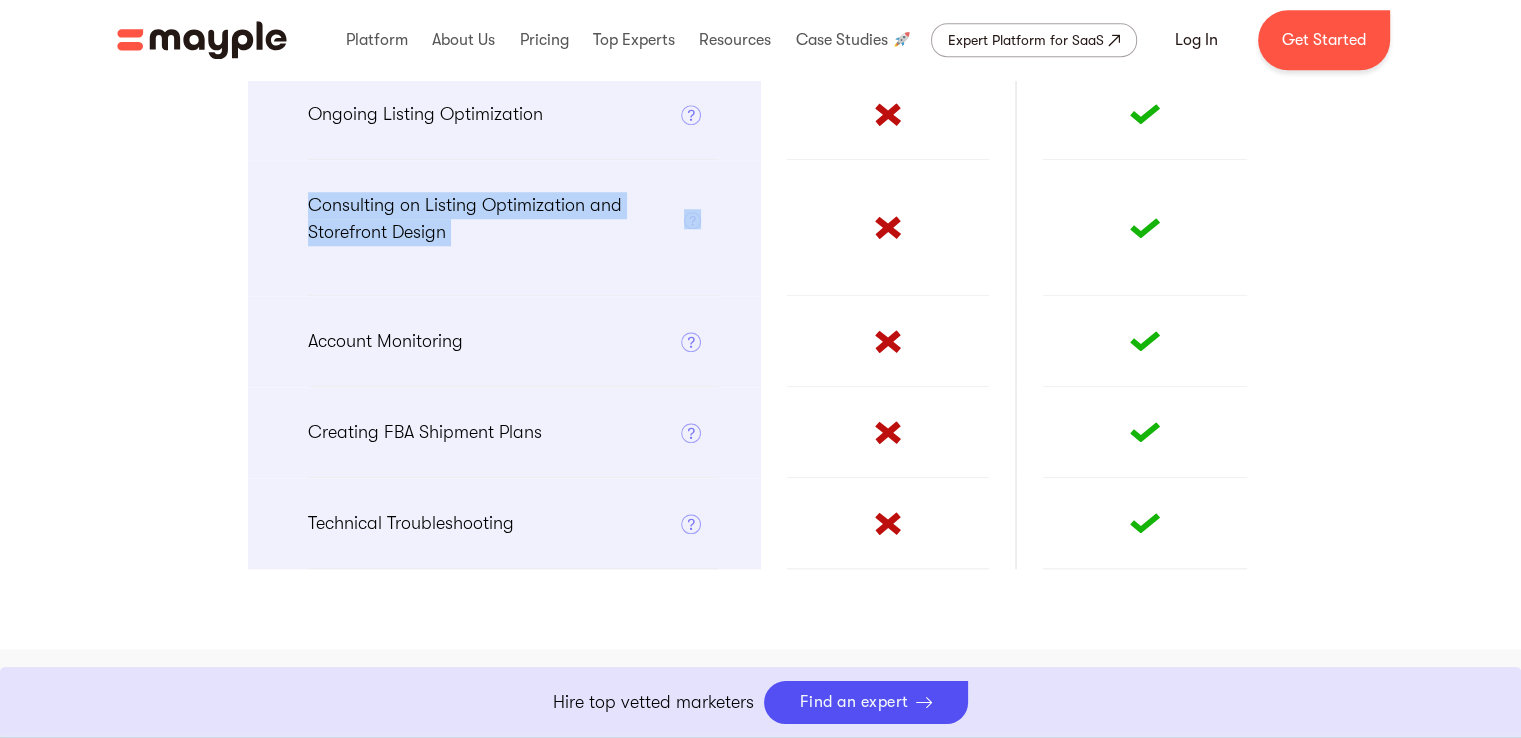 click on "Consulting on Listing Optimization and Storefront Design" at bounding box center (496, 219) 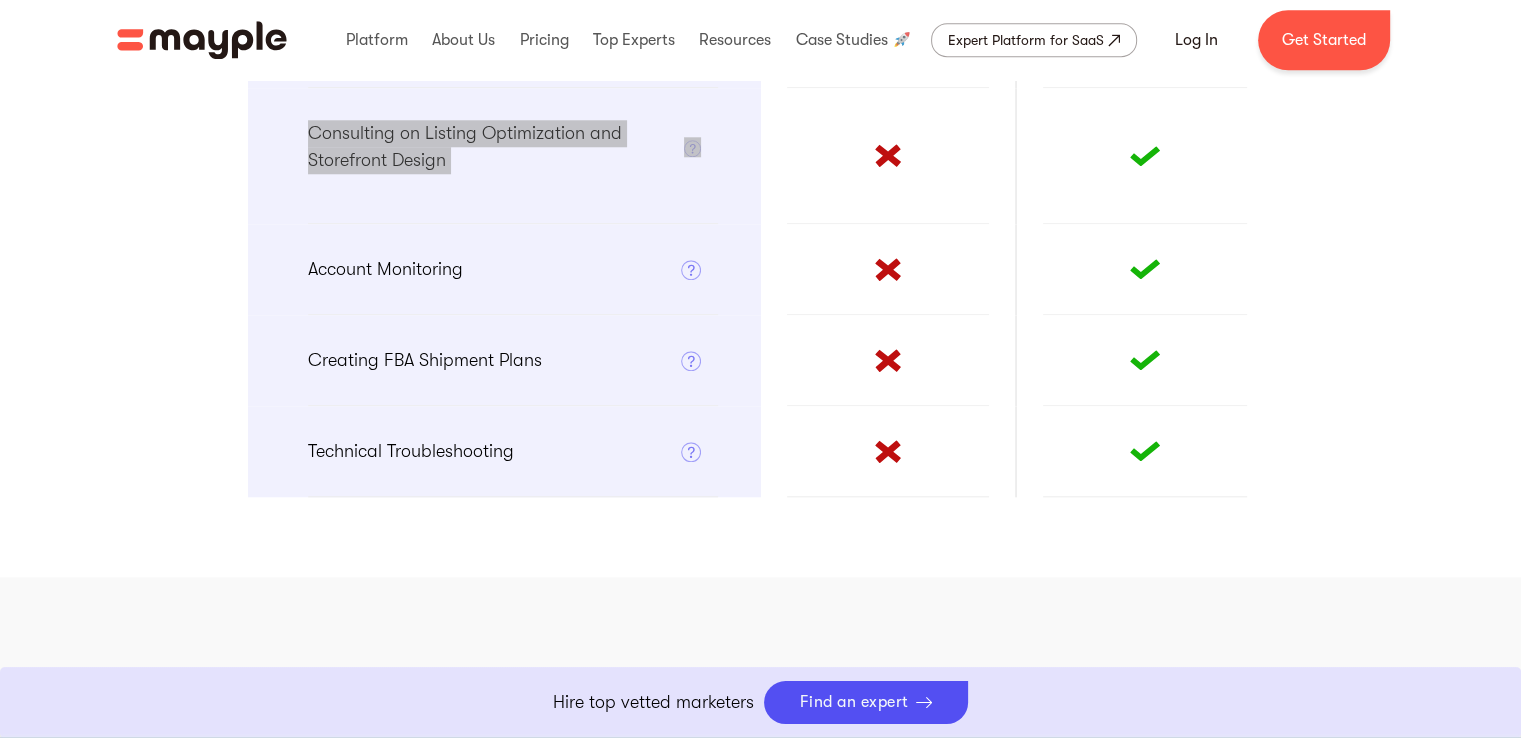 scroll, scrollTop: 1900, scrollLeft: 0, axis: vertical 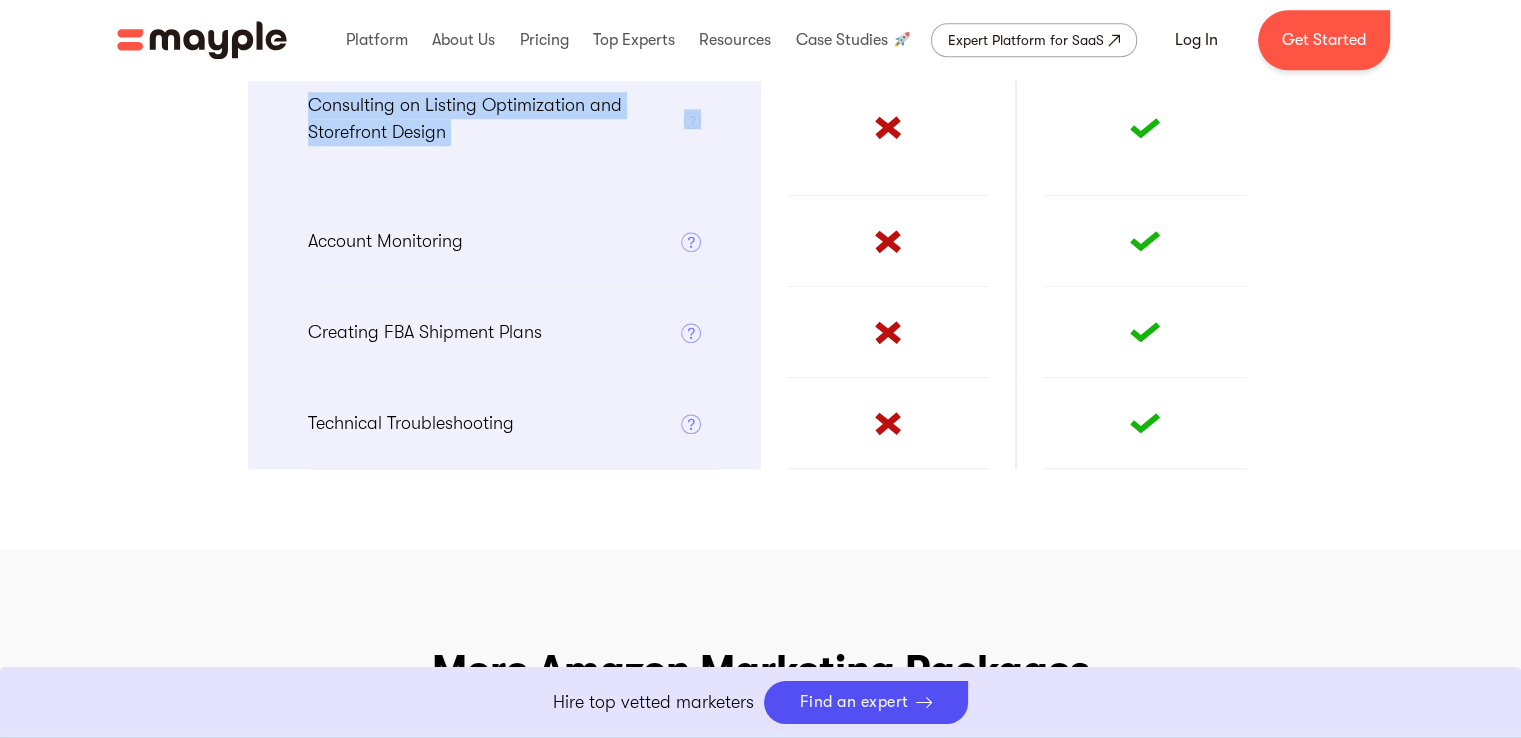 click on "Account Monitoring" at bounding box center (385, 241) 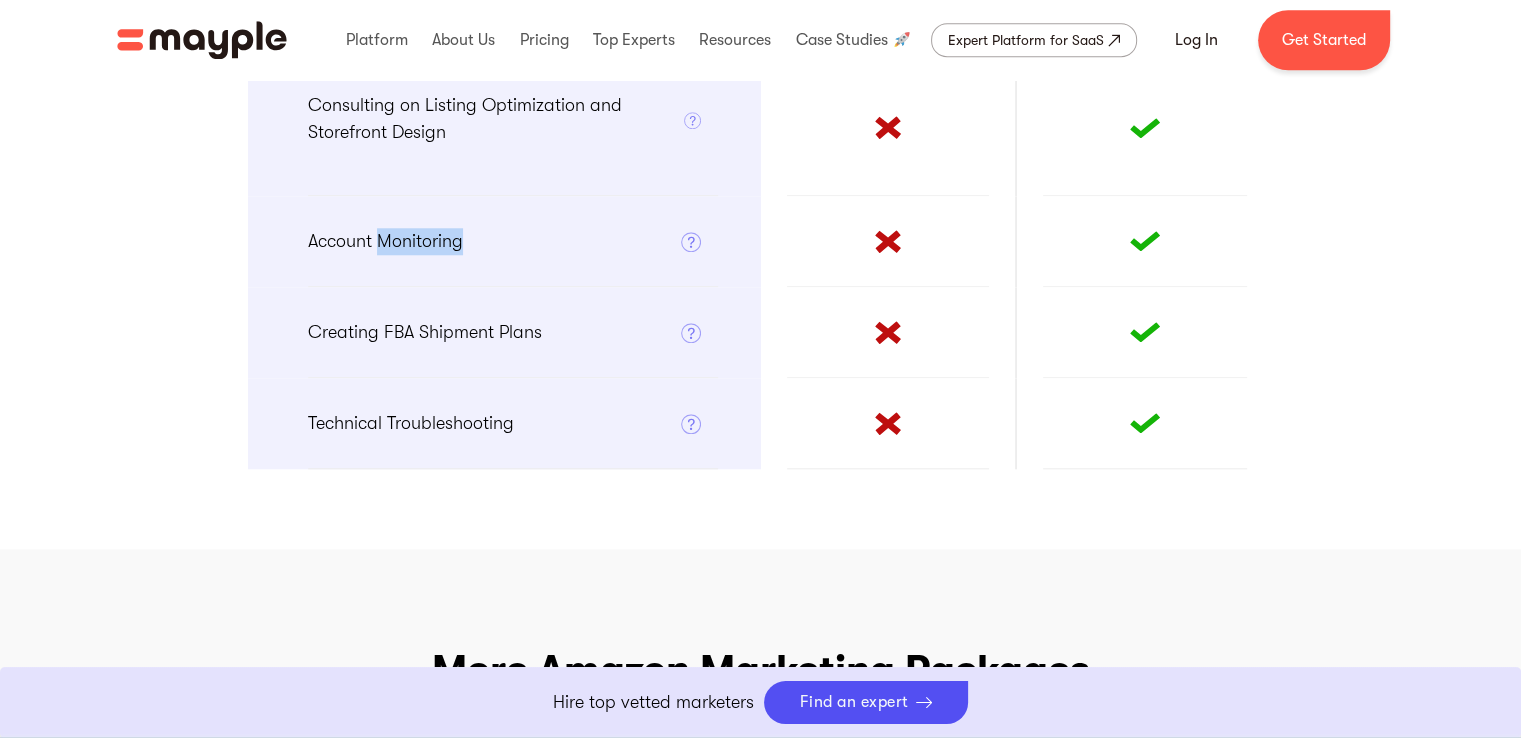 click on "Account Monitoring" at bounding box center (385, 241) 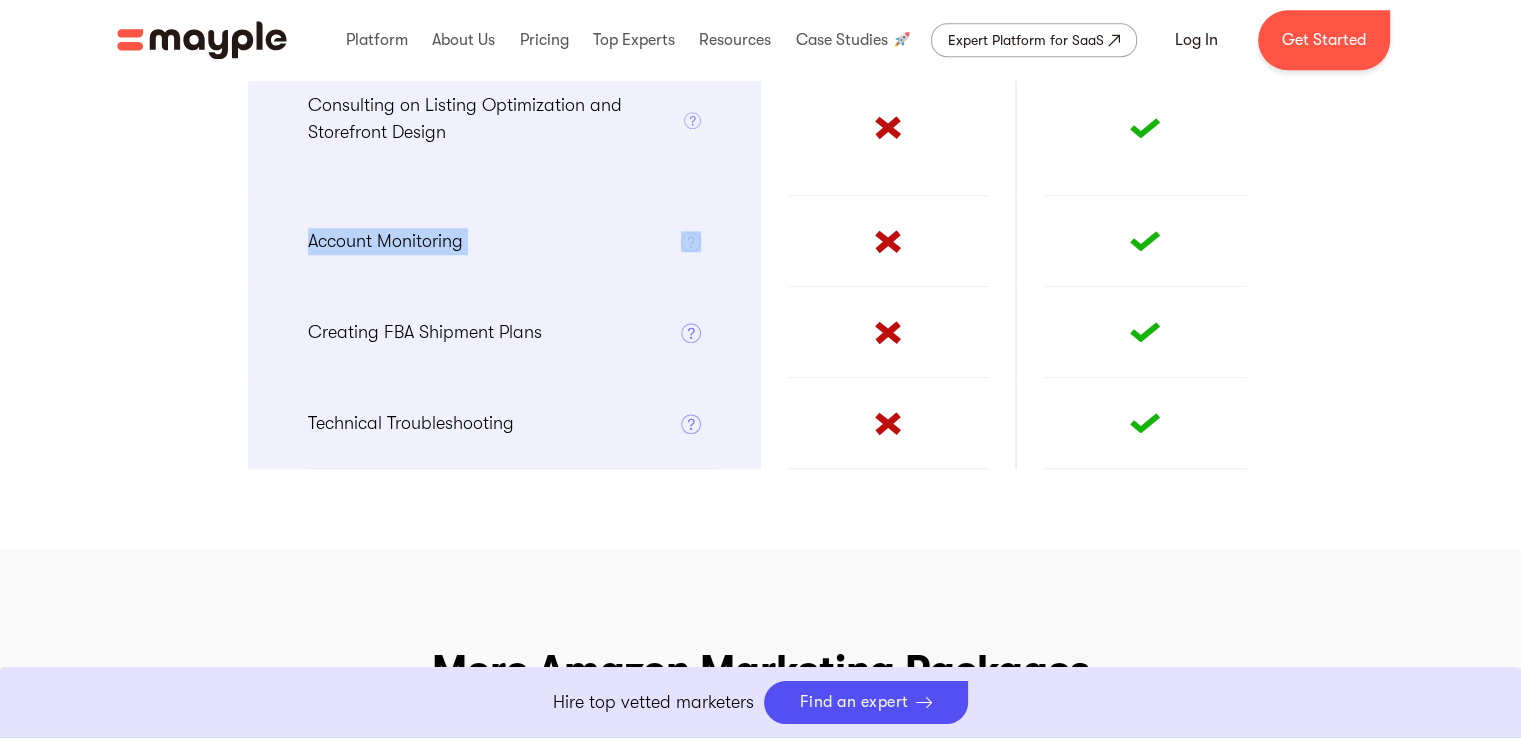 click on "Account Monitoring" at bounding box center (385, 241) 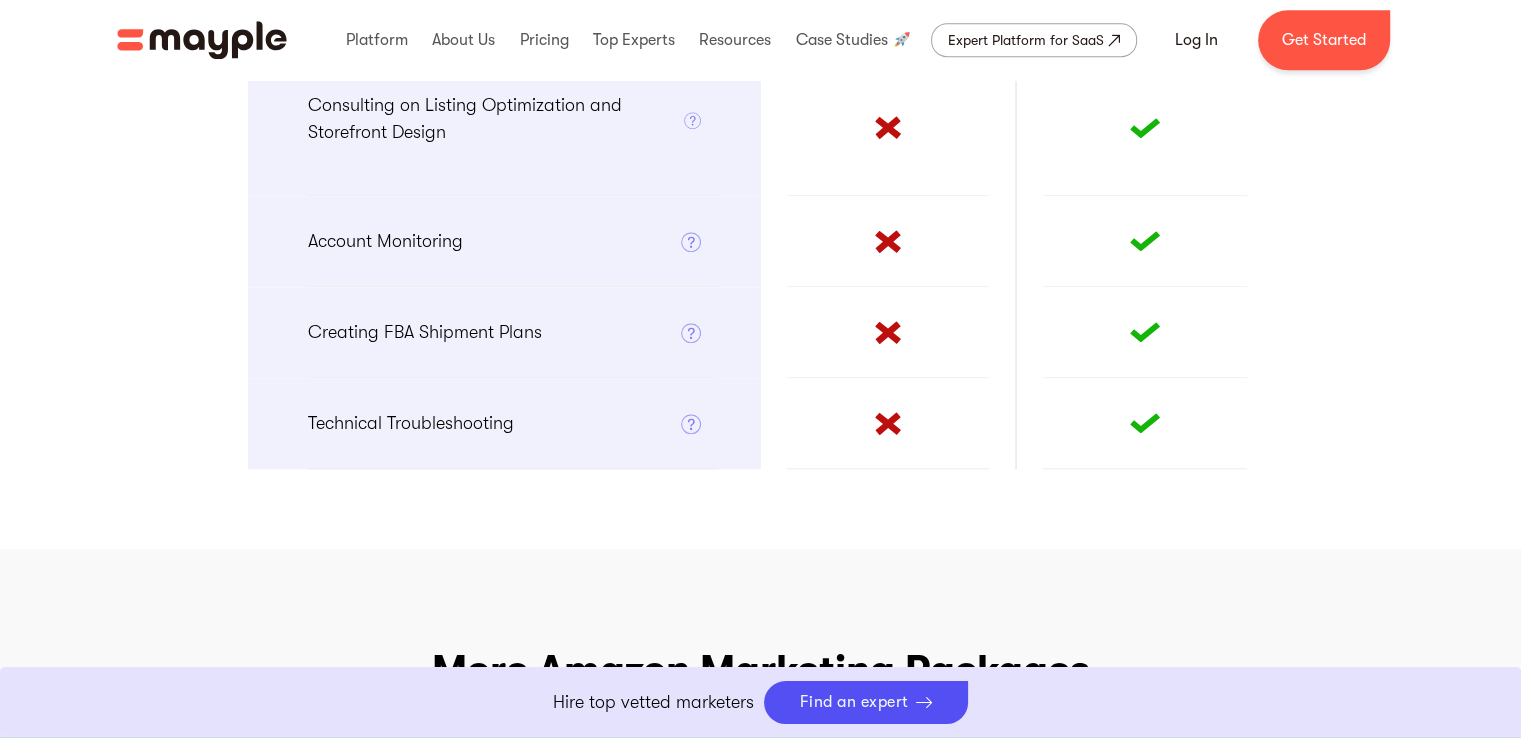 click on "Creating FBA Shipment Plans" at bounding box center (425, 332) 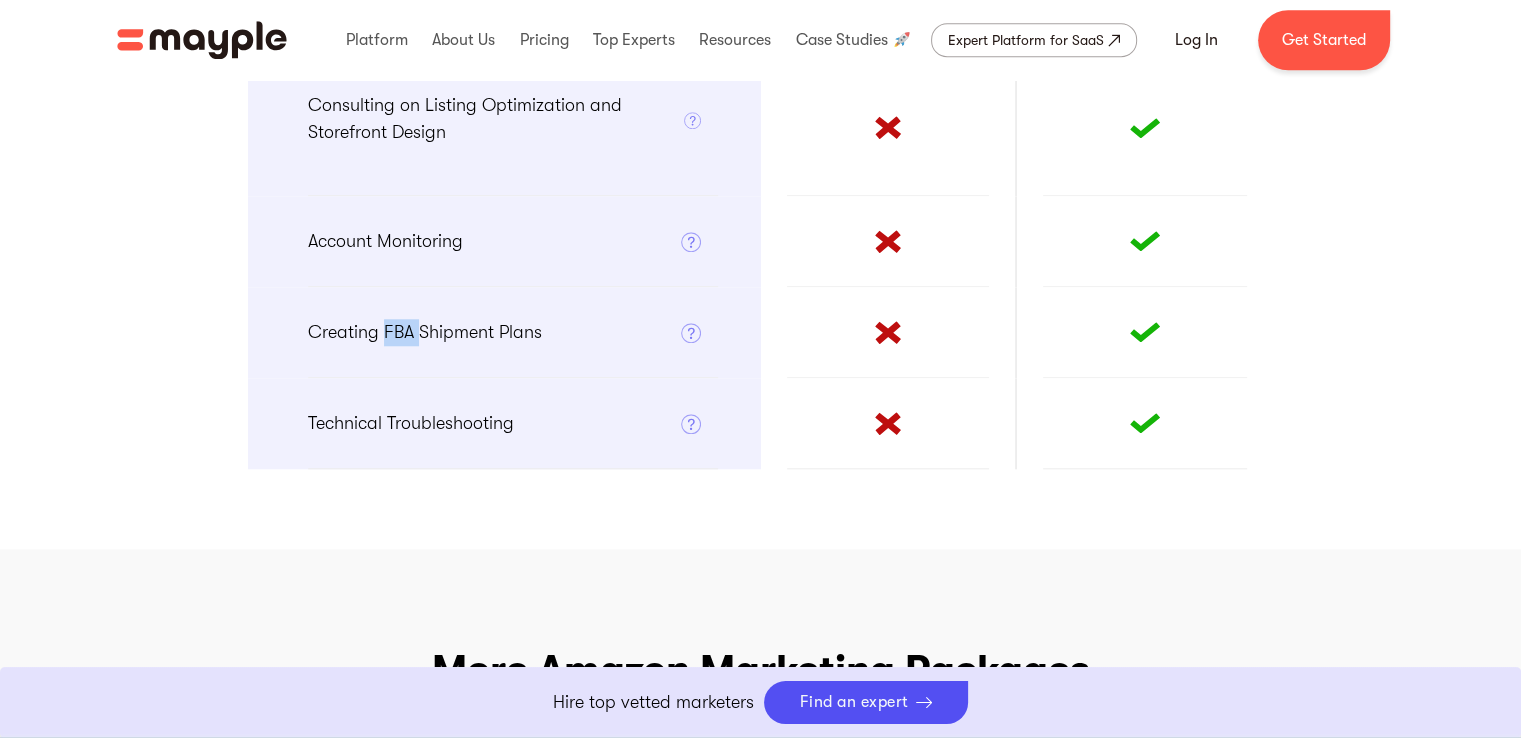click on "Creating FBA Shipment Plans" at bounding box center (425, 332) 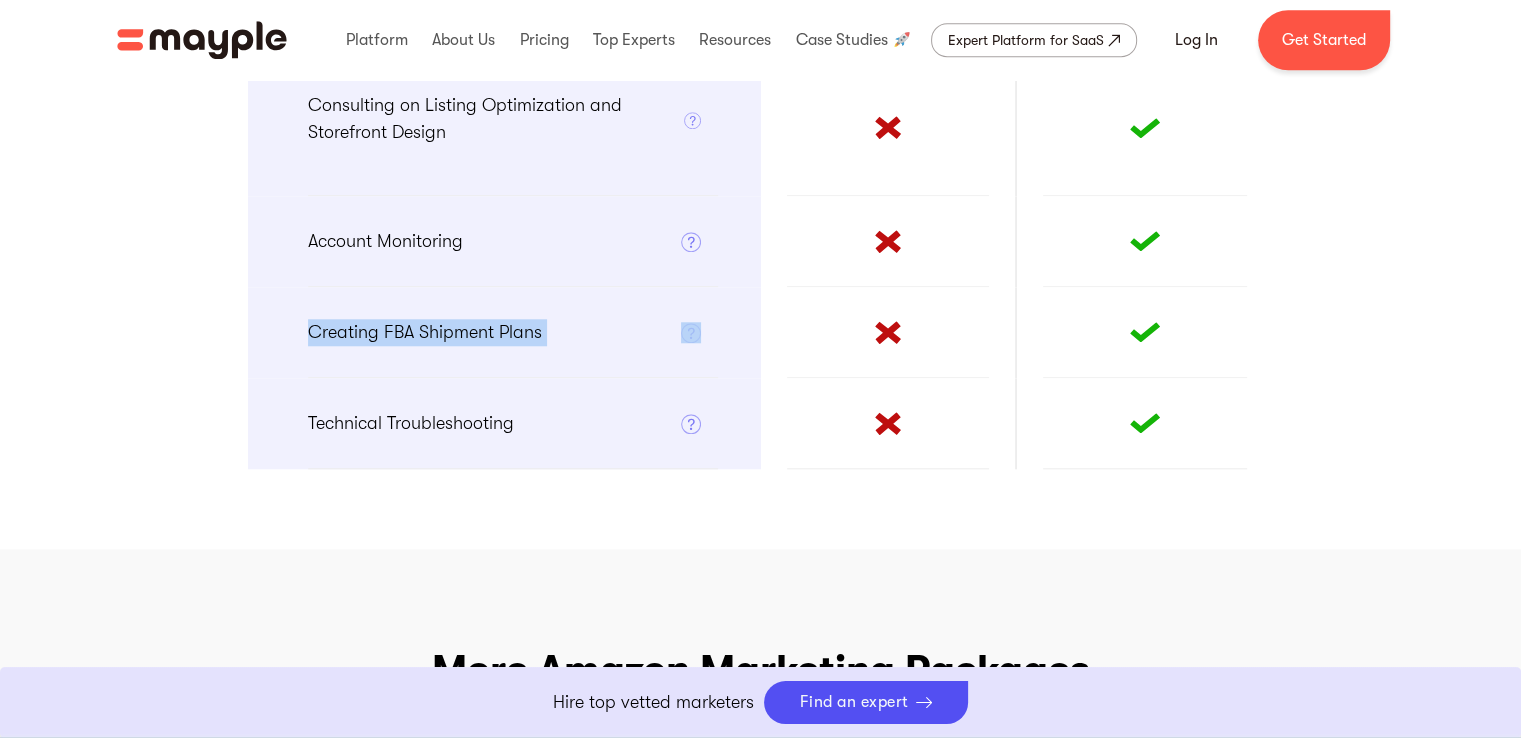 click on "Creating FBA Shipment Plans" at bounding box center (425, 332) 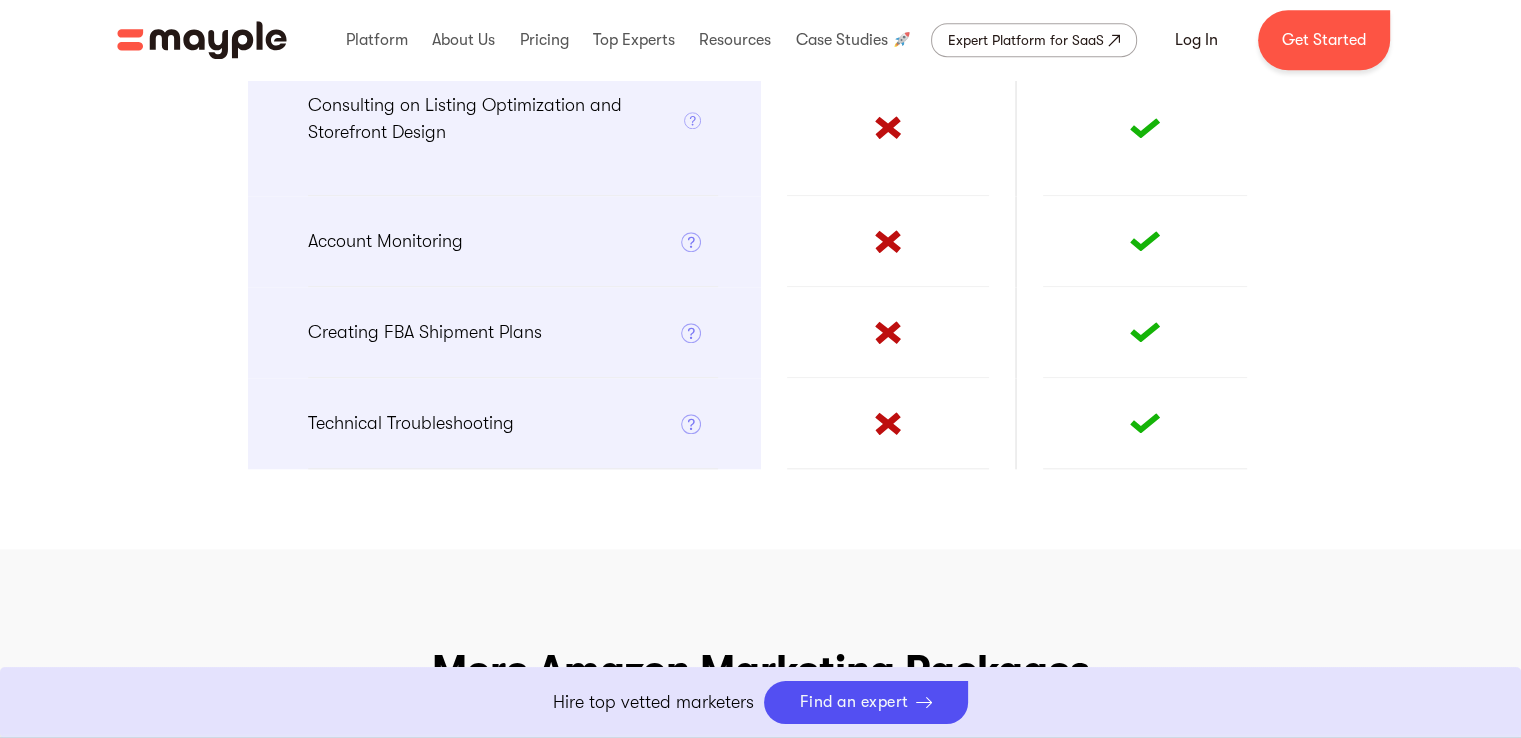 click on "Technical Troubleshooting" at bounding box center [411, 423] 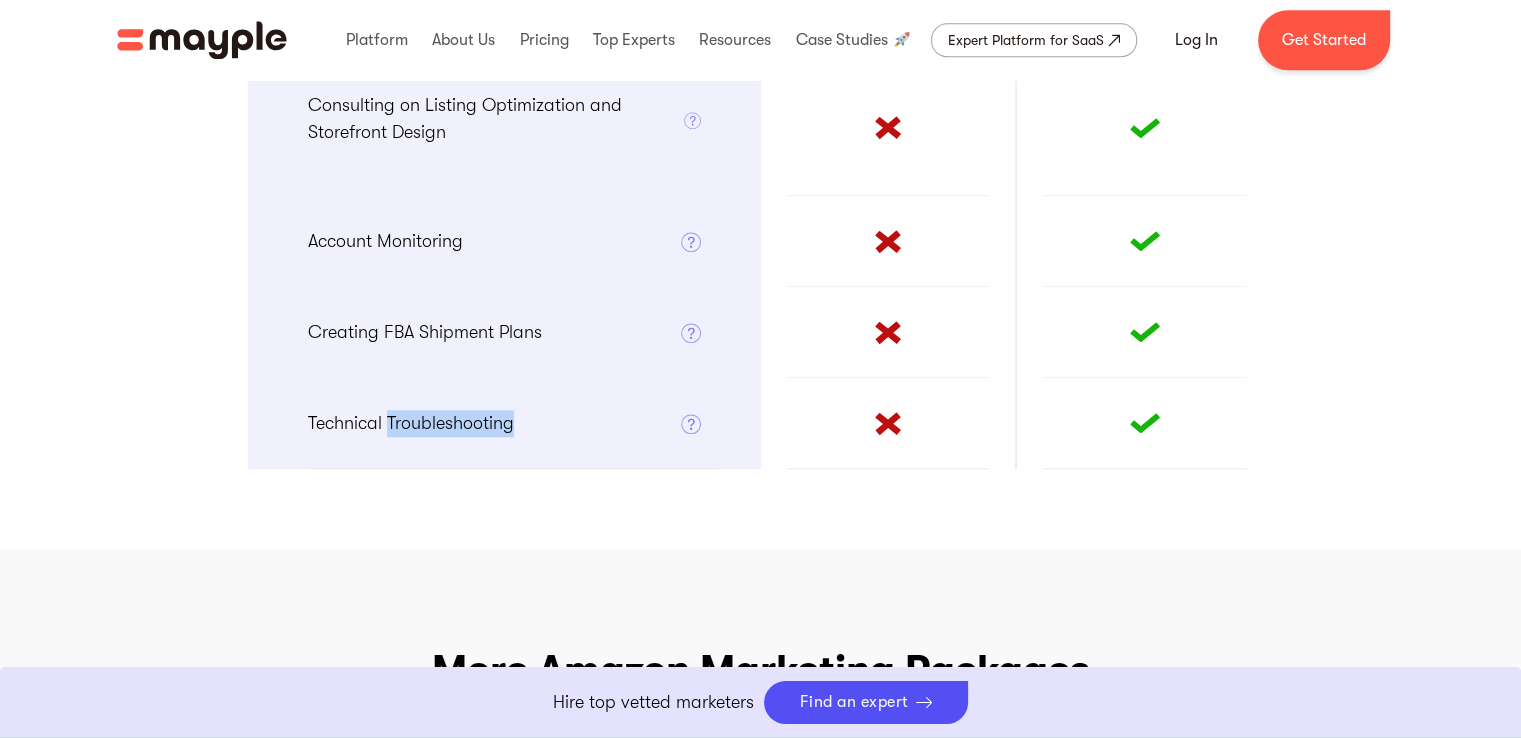 click on "Technical Troubleshooting" at bounding box center (411, 423) 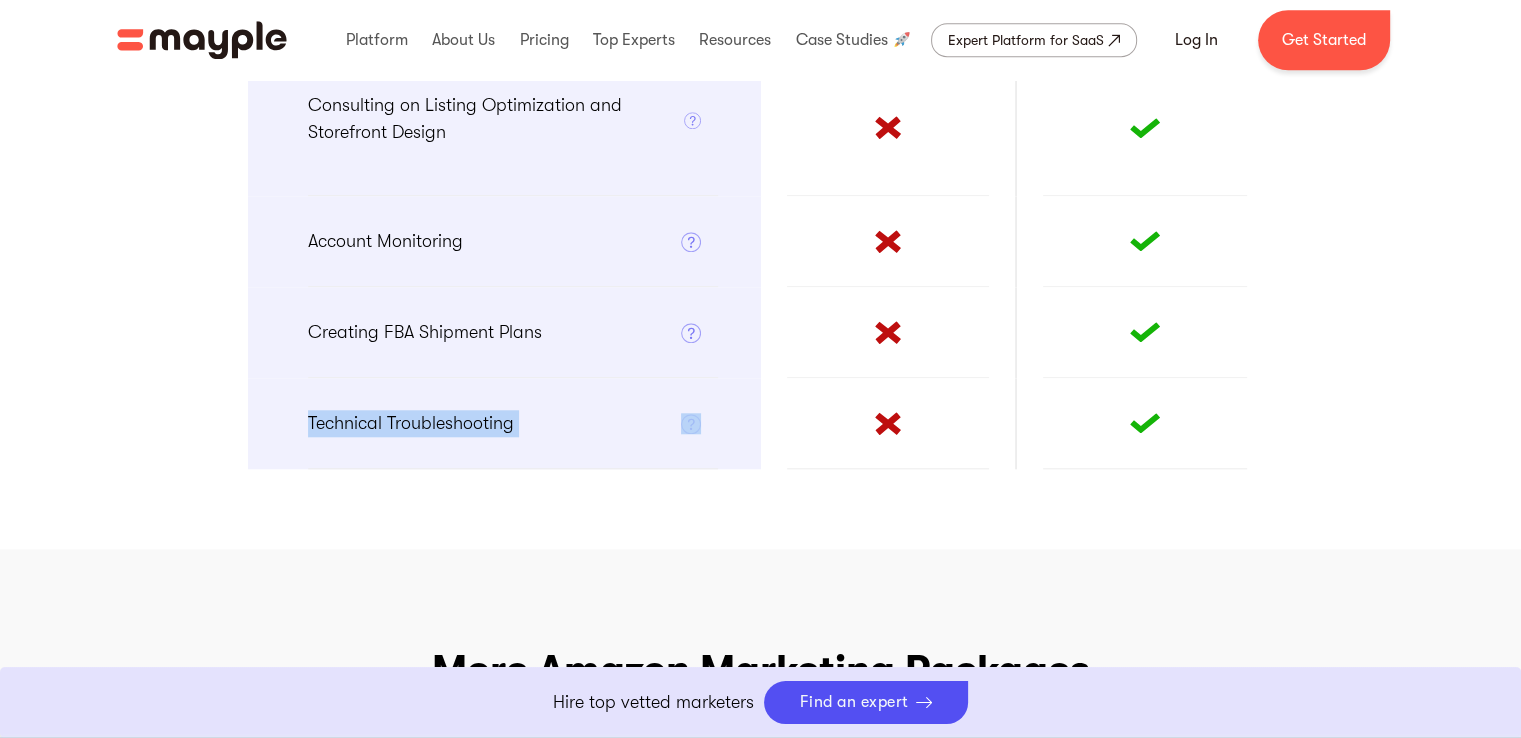 click on "Technical Troubleshooting" at bounding box center [411, 423] 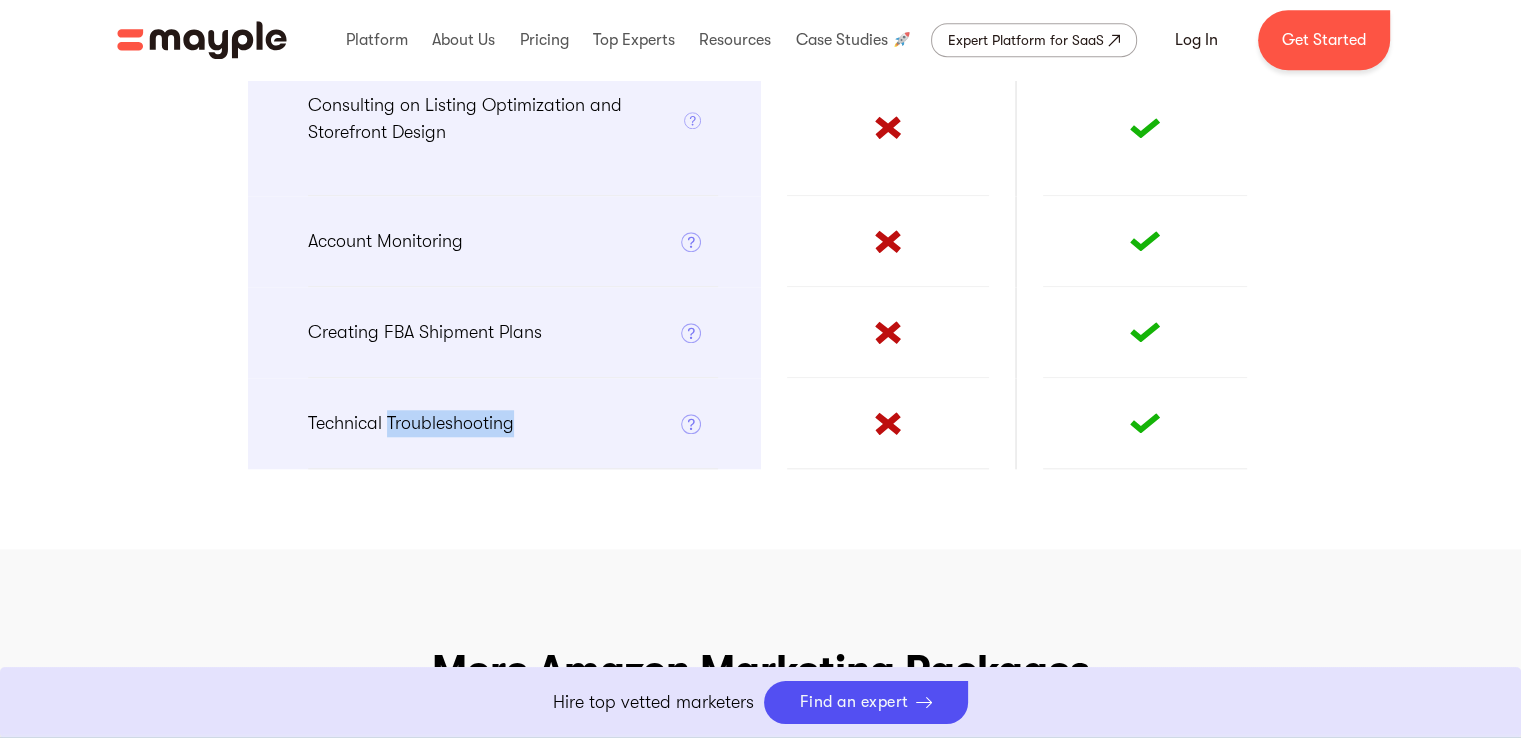 click on "Technical Troubleshooting" at bounding box center [411, 423] 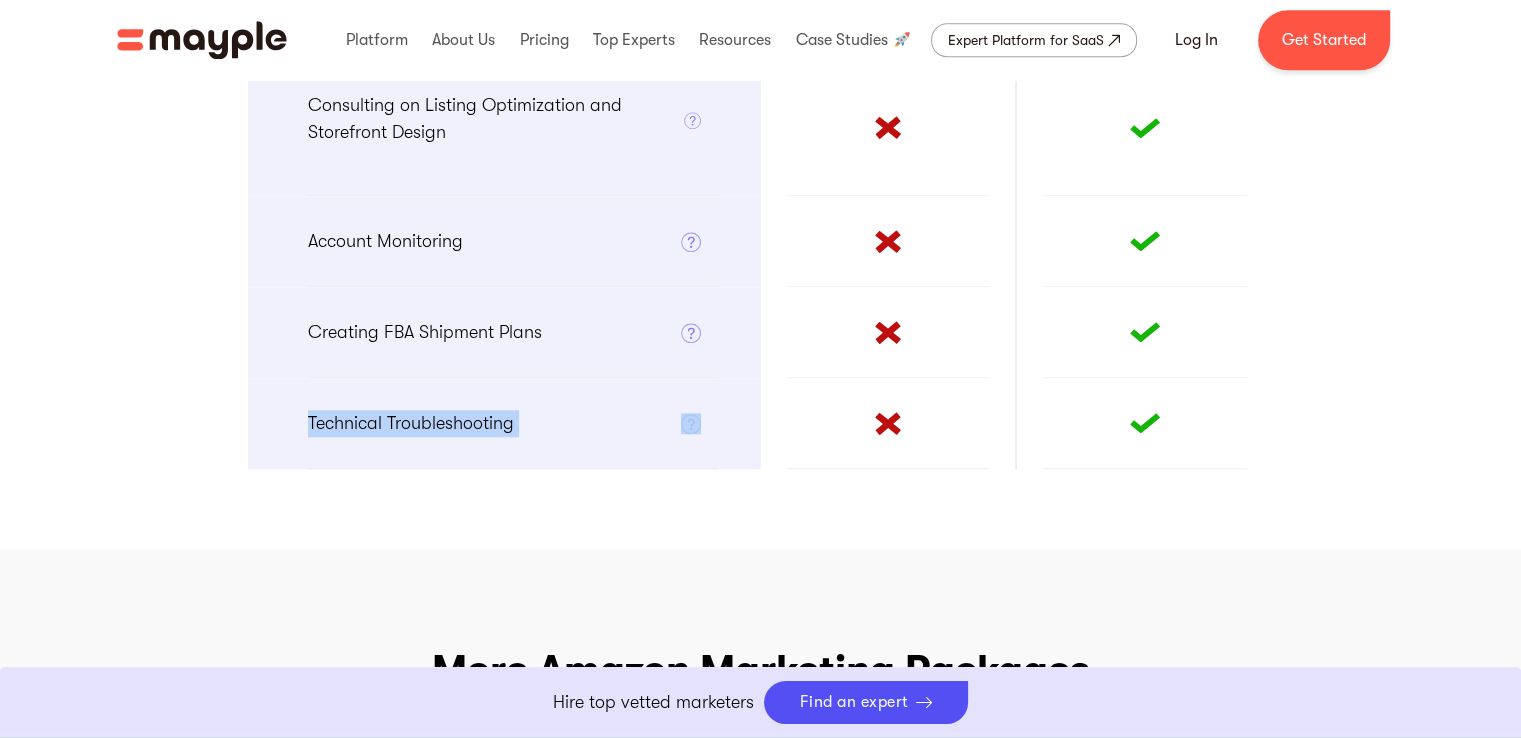 click on "Technical Troubleshooting" at bounding box center (411, 423) 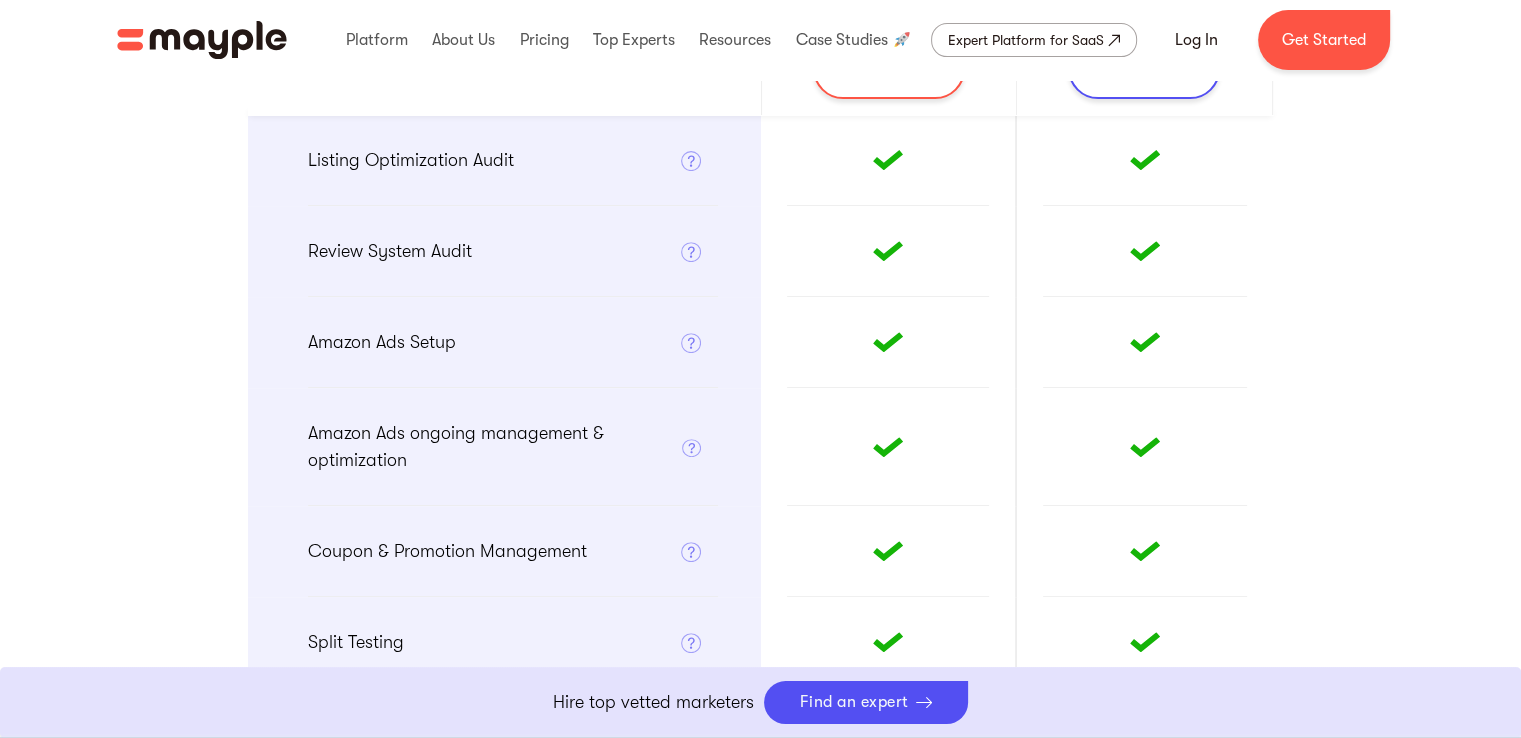 scroll, scrollTop: 800, scrollLeft: 0, axis: vertical 